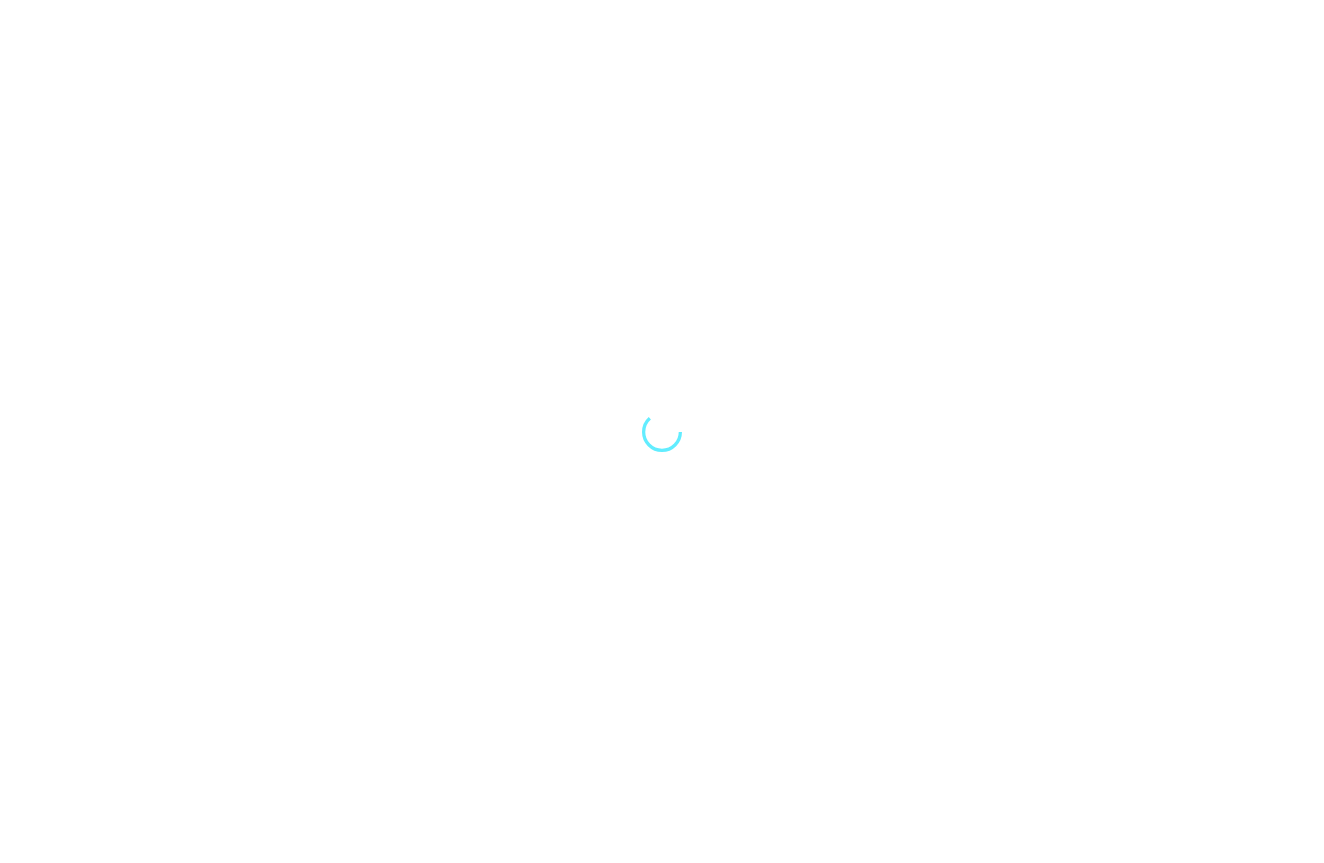 scroll, scrollTop: 0, scrollLeft: 0, axis: both 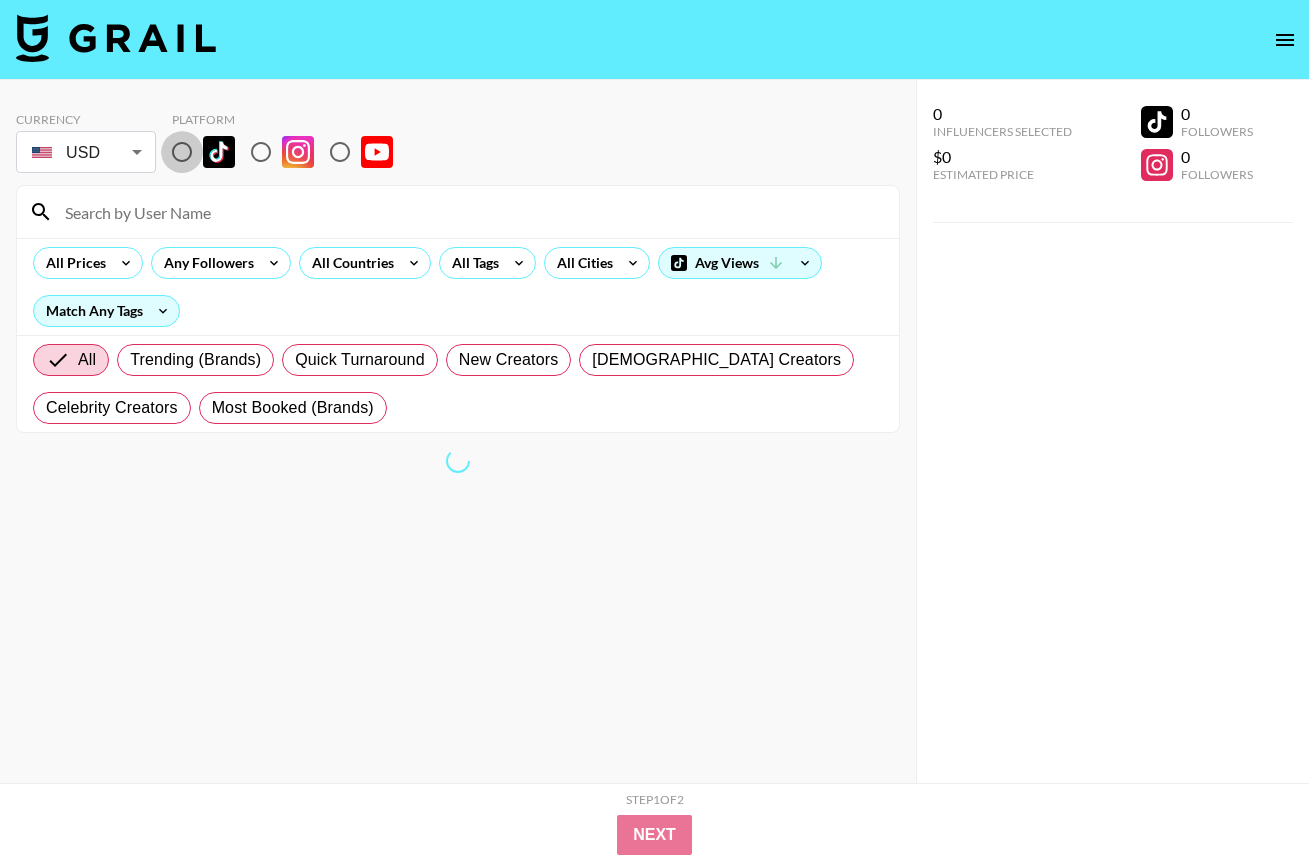 click at bounding box center (182, 152) 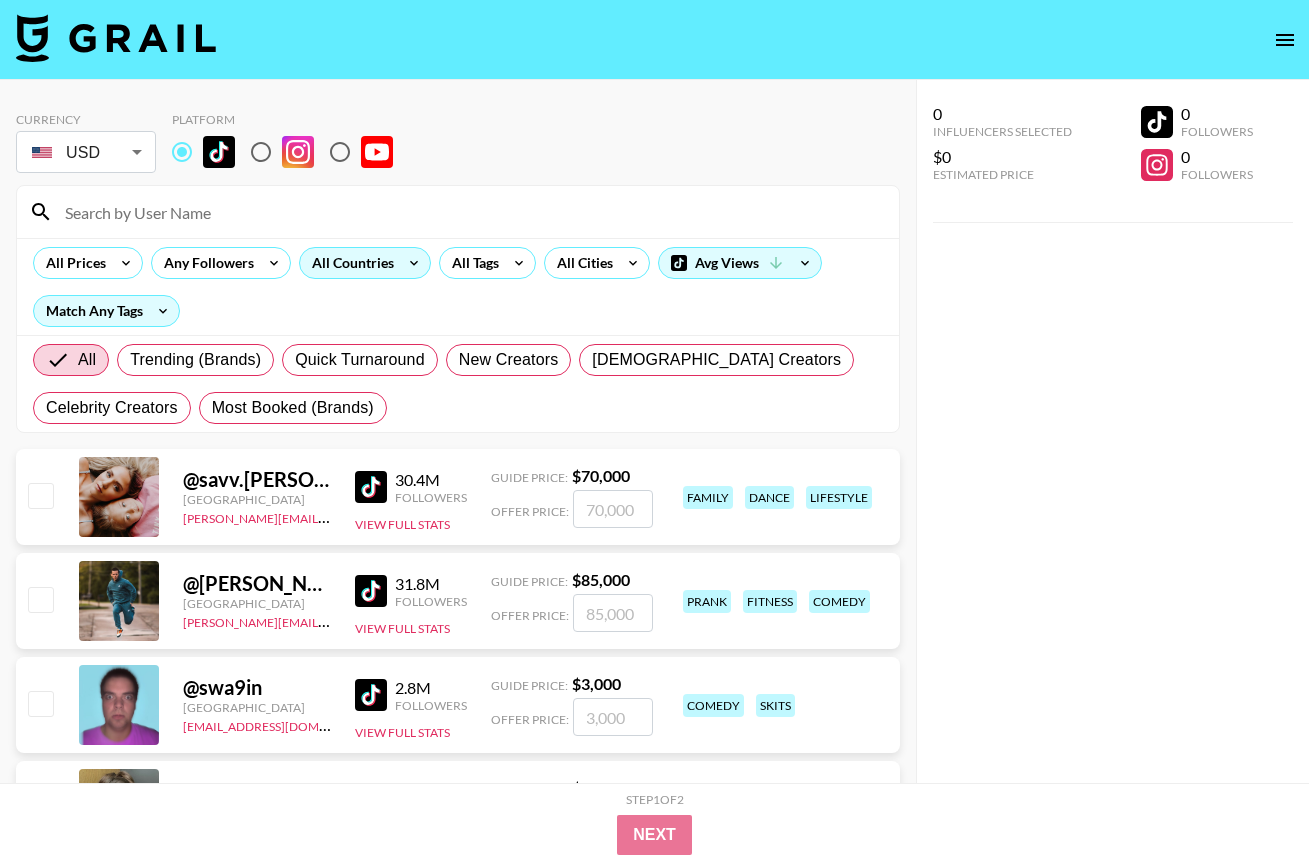 click 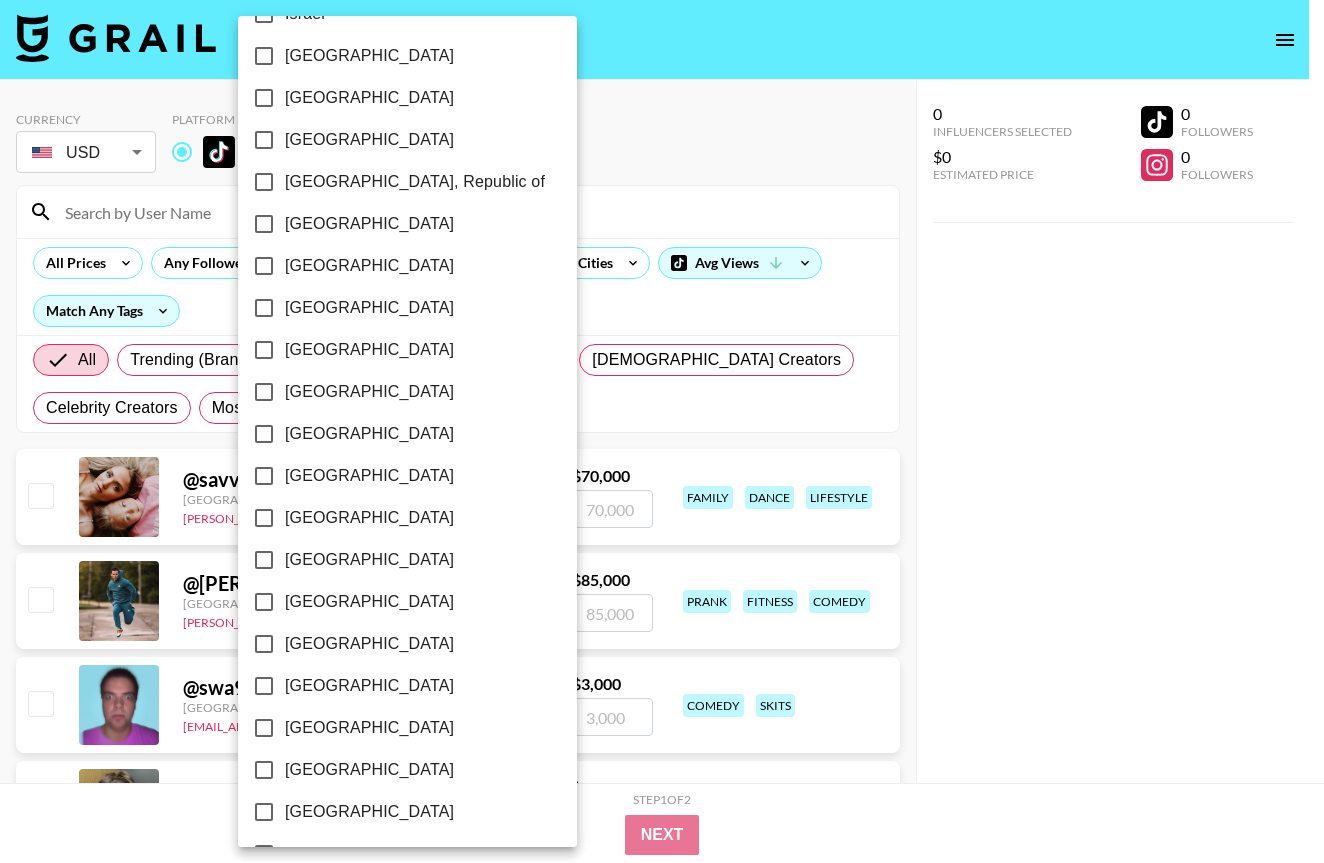 scroll, scrollTop: 1419, scrollLeft: 0, axis: vertical 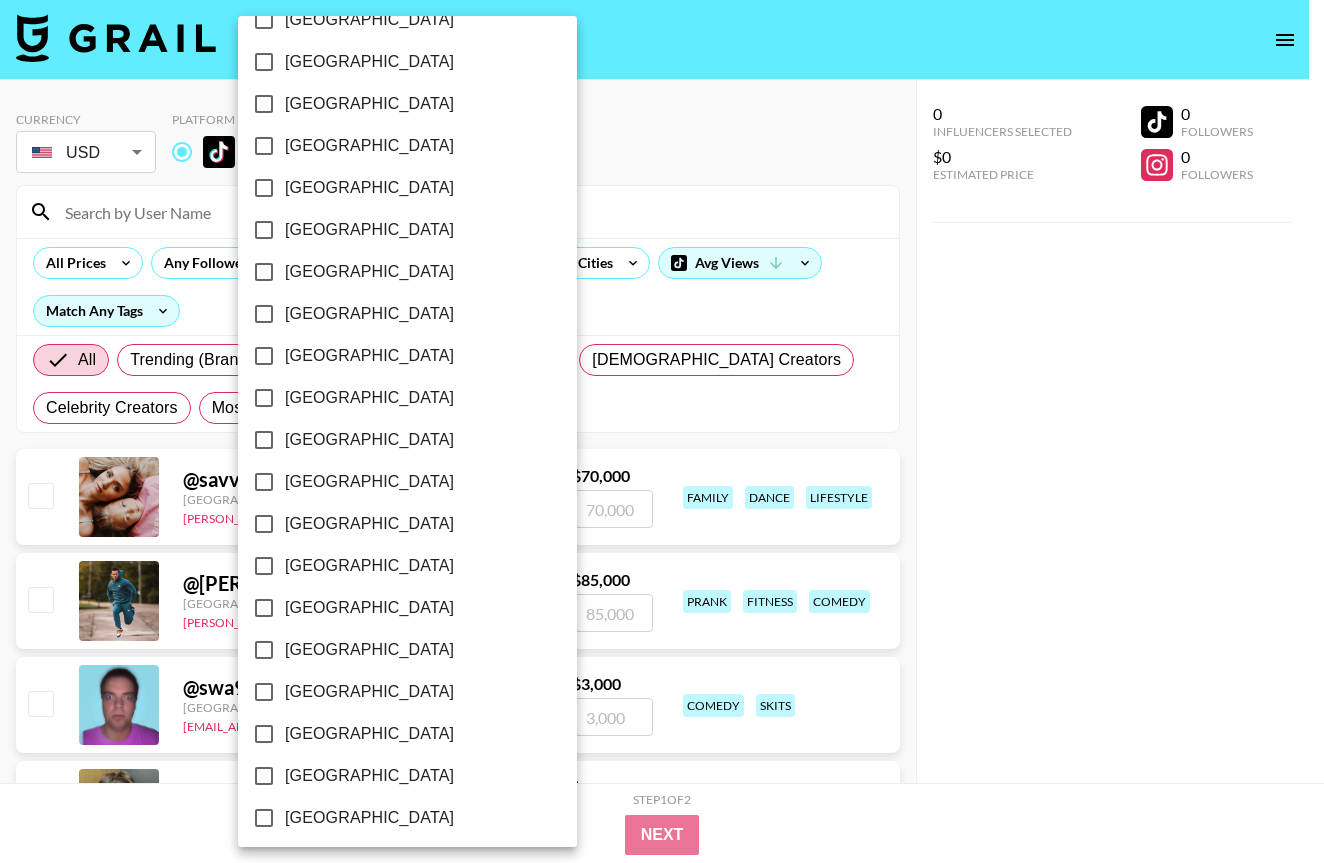 click on "[GEOGRAPHIC_DATA]" at bounding box center [369, 818] 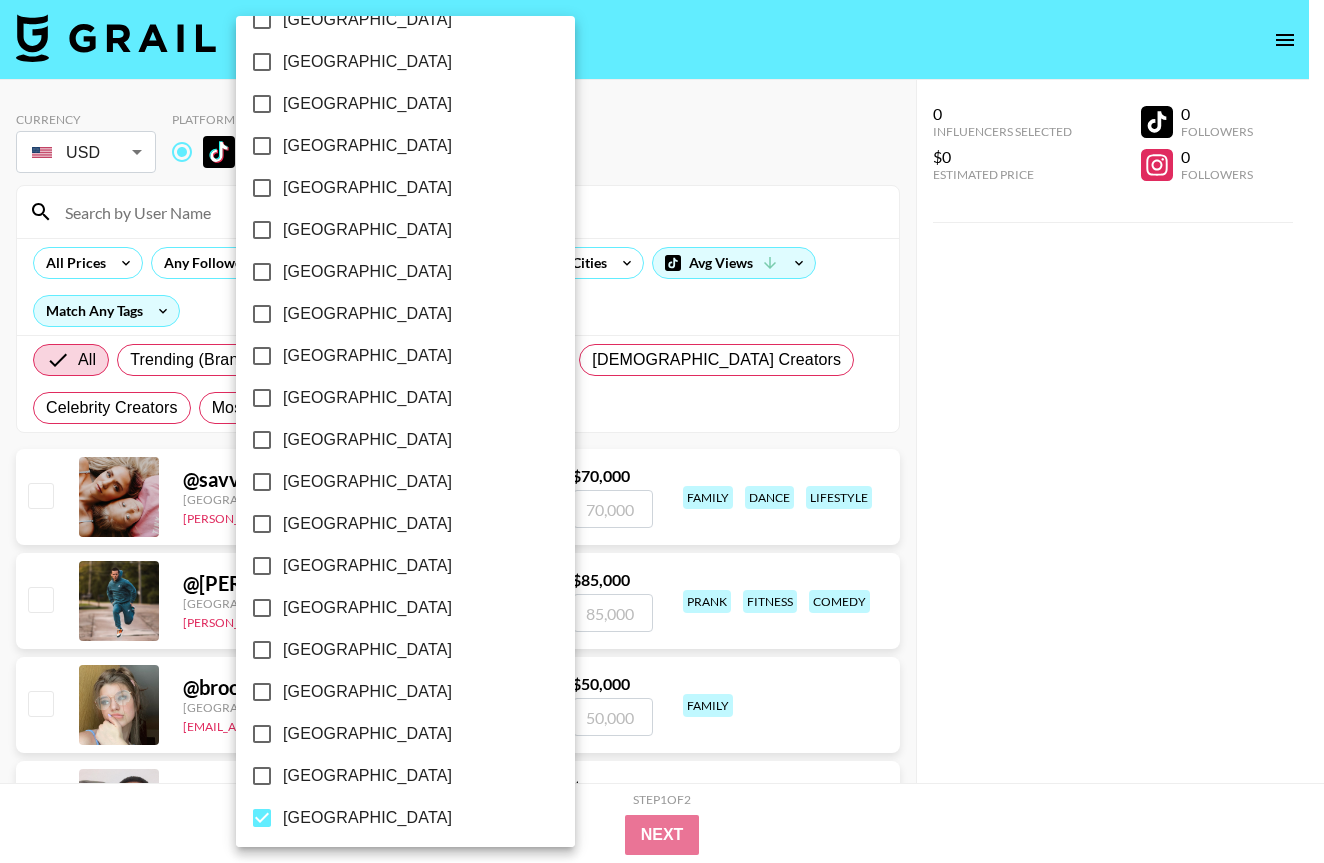 click on "[GEOGRAPHIC_DATA]" at bounding box center [367, 776] 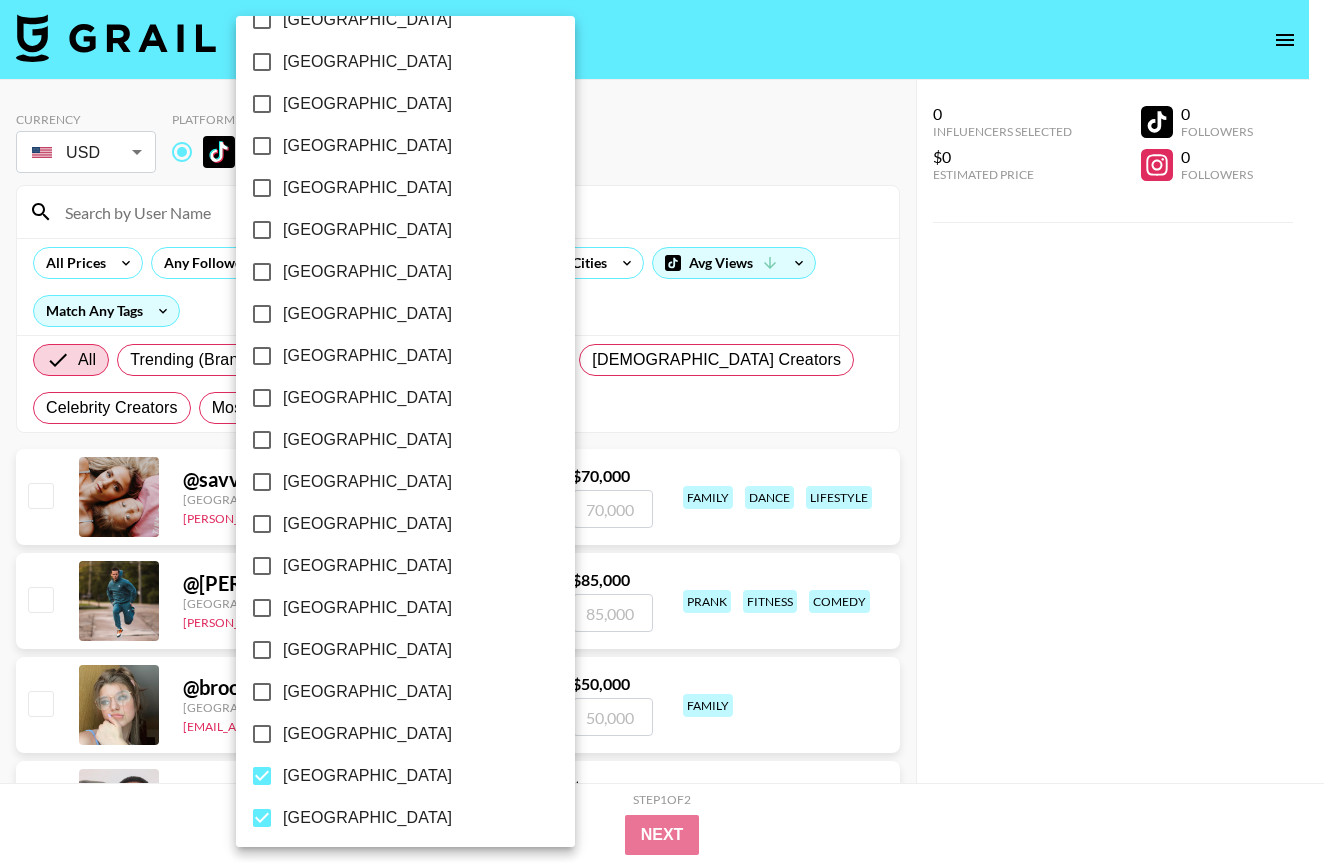 click at bounding box center [662, 431] 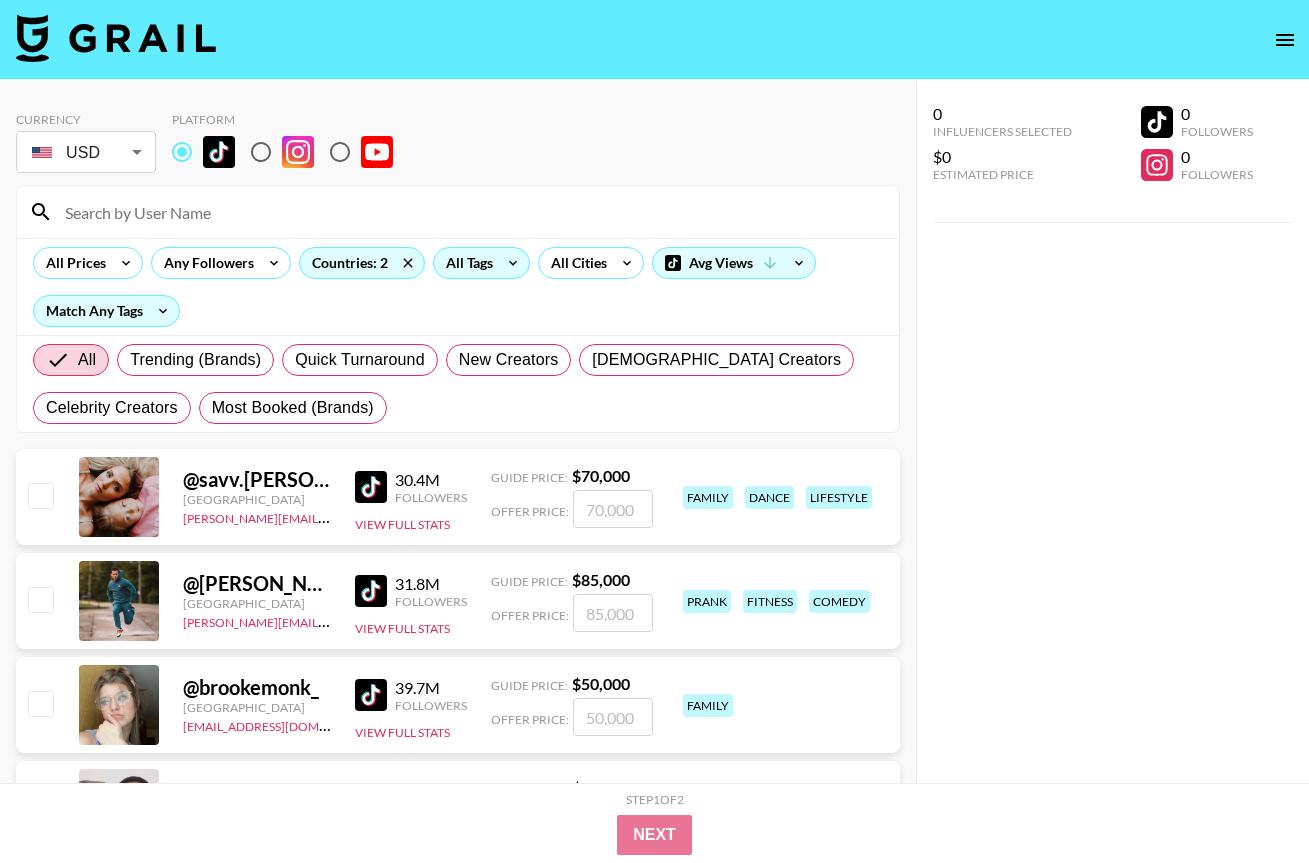 click on "All Tags" at bounding box center [465, 263] 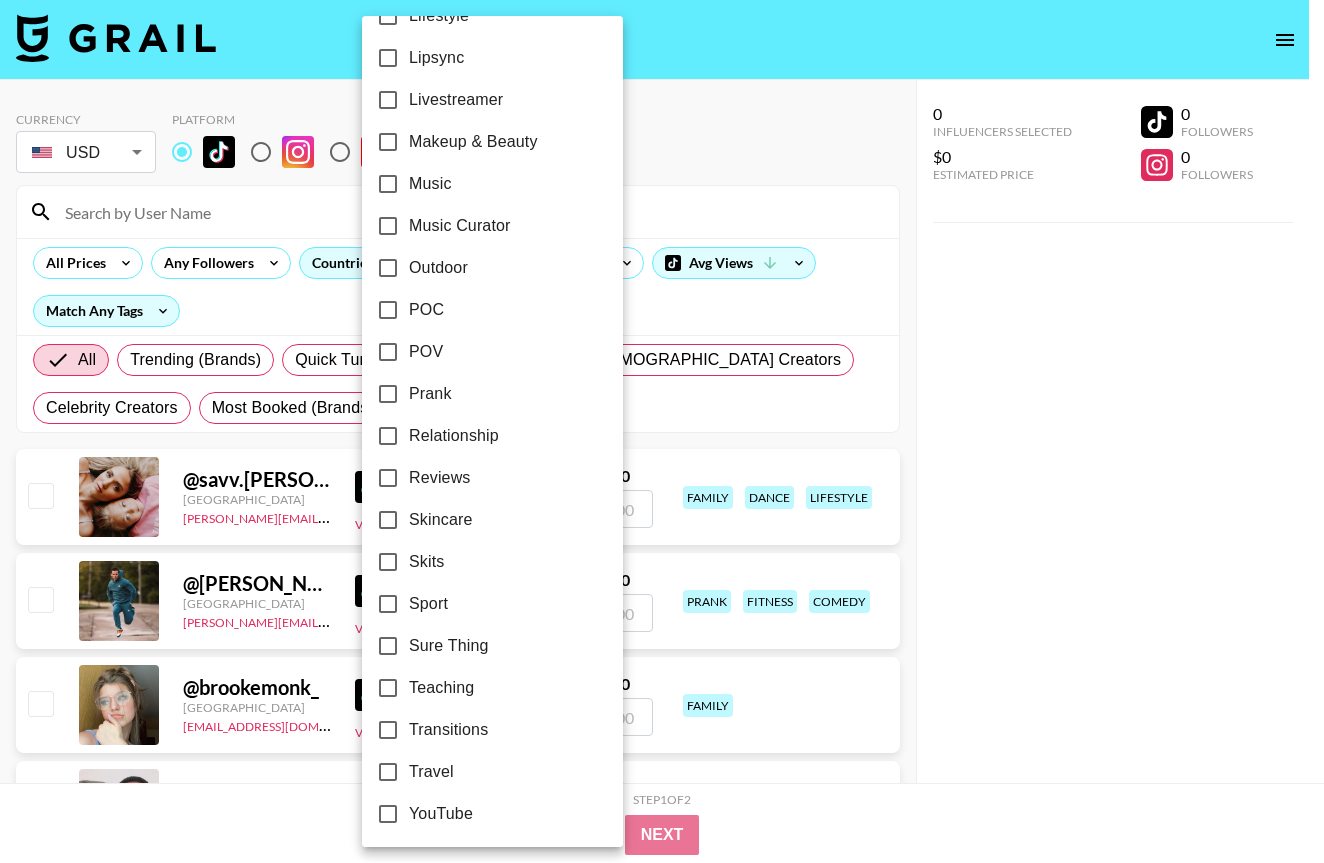 scroll, scrollTop: 1041, scrollLeft: 0, axis: vertical 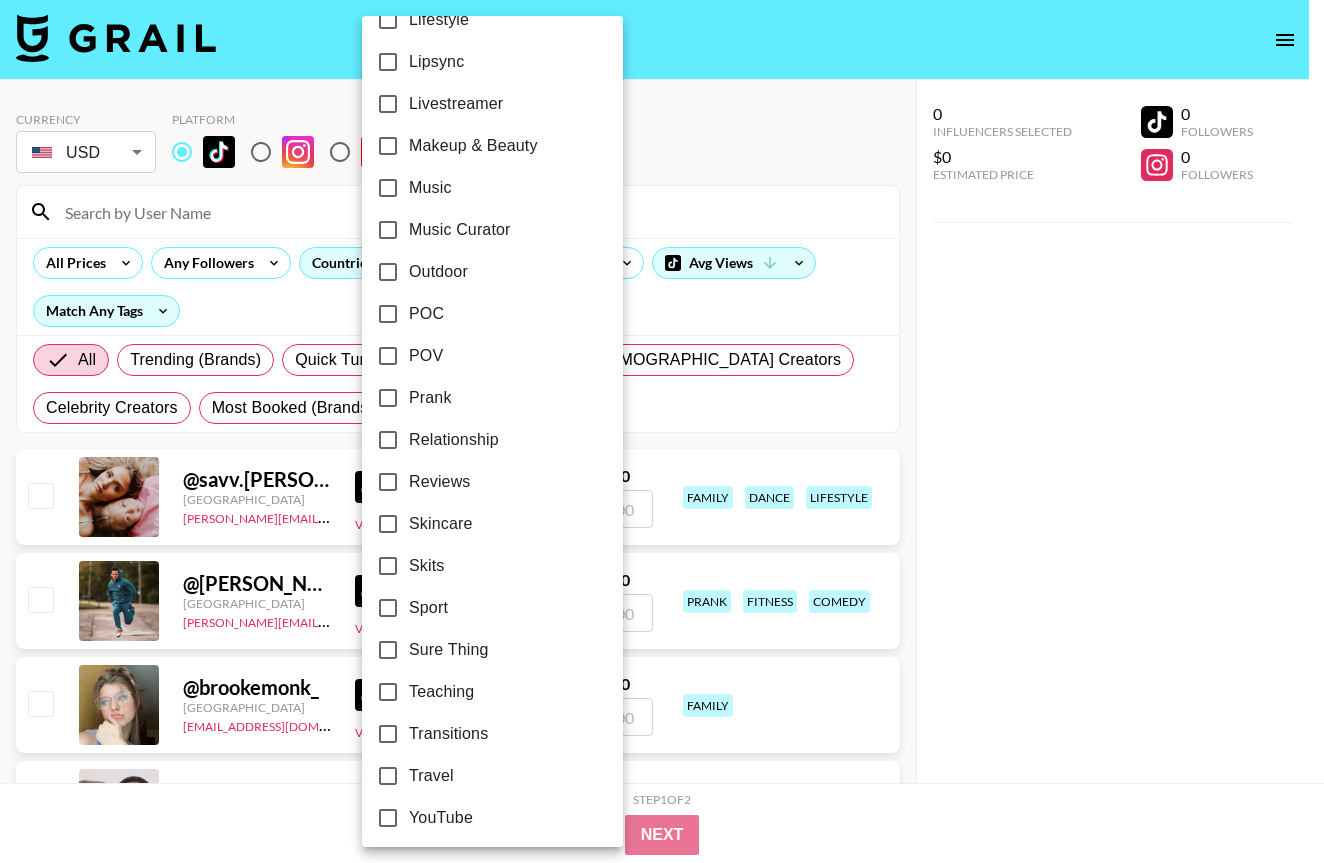 click on "Skincare" at bounding box center [440, 524] 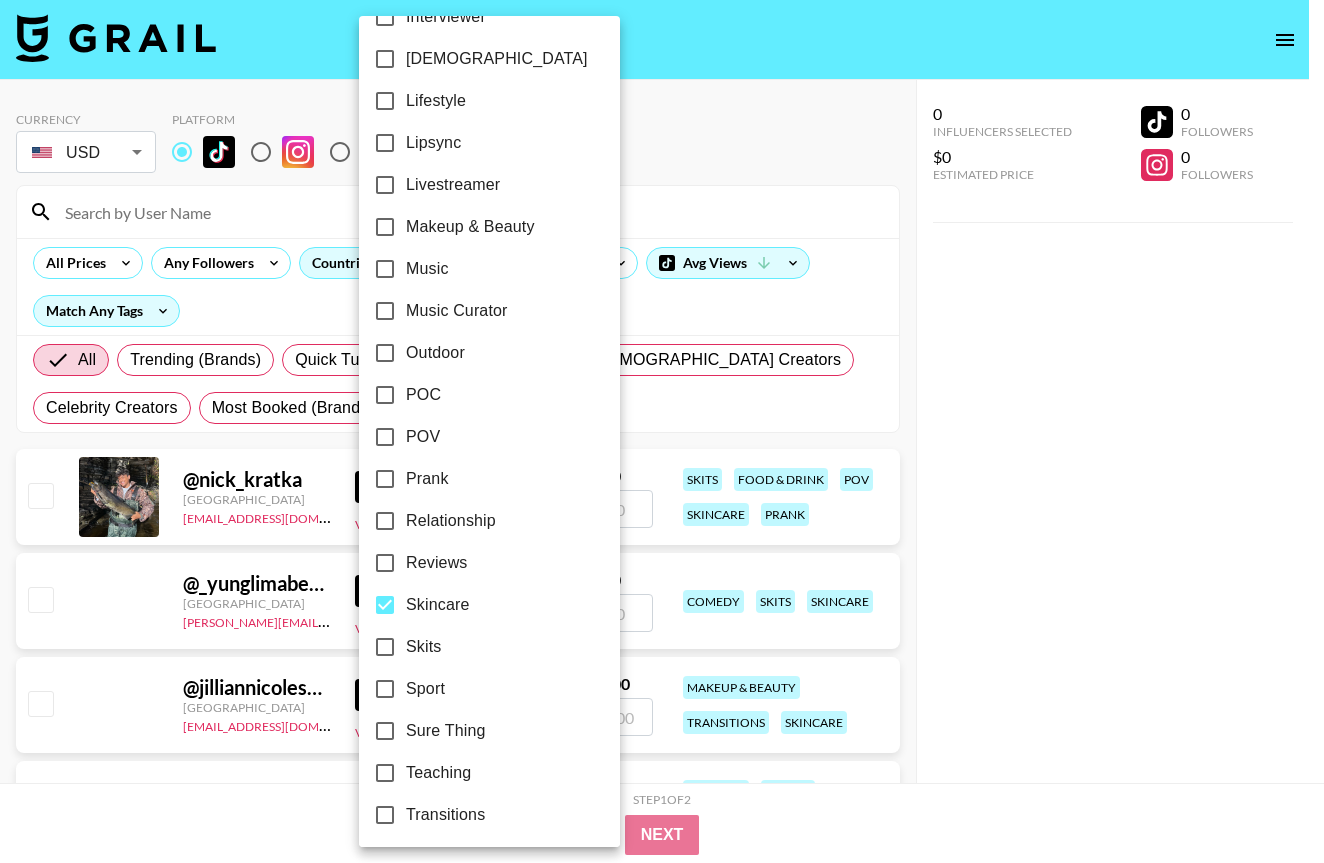 scroll, scrollTop: 713, scrollLeft: 0, axis: vertical 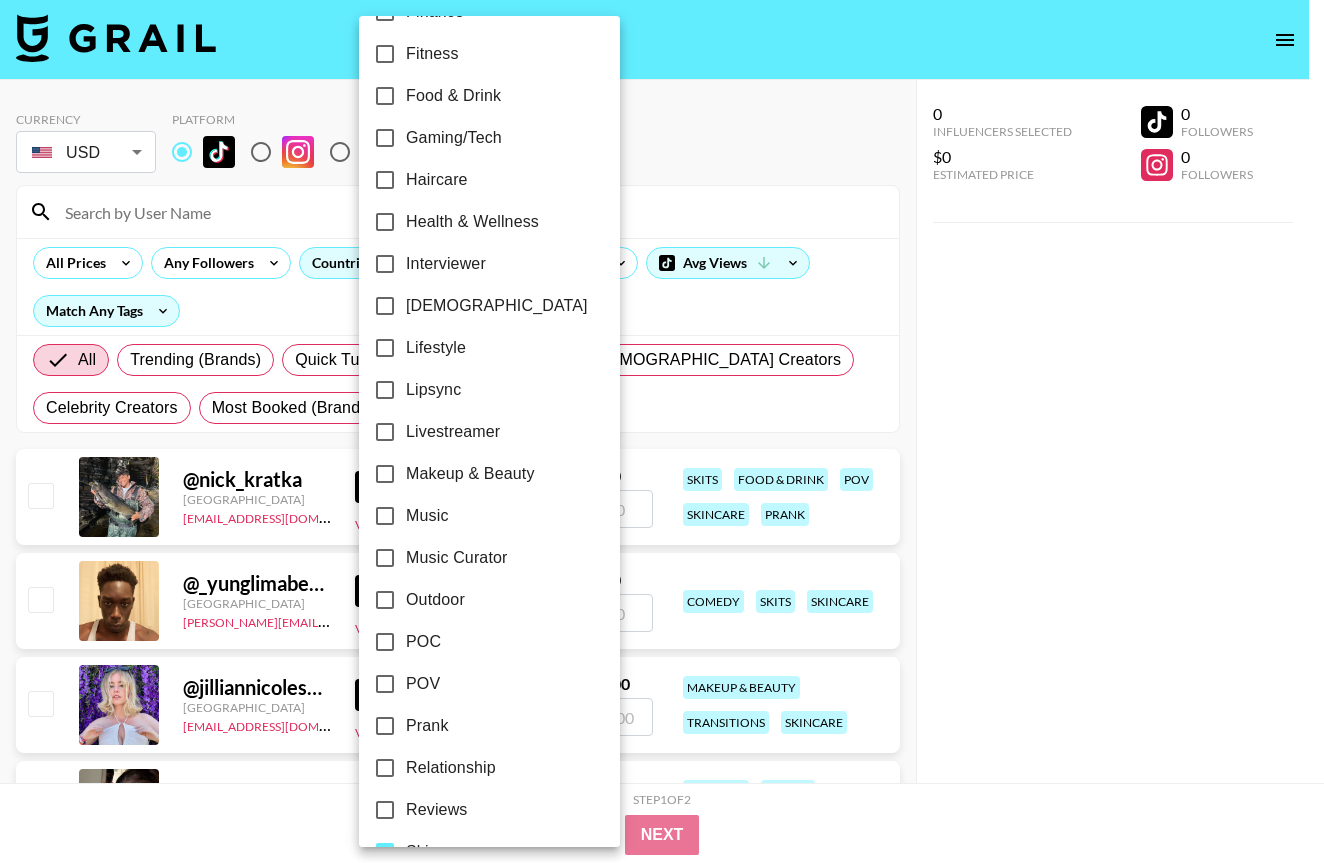 click on "Health & Wellness" at bounding box center (472, 222) 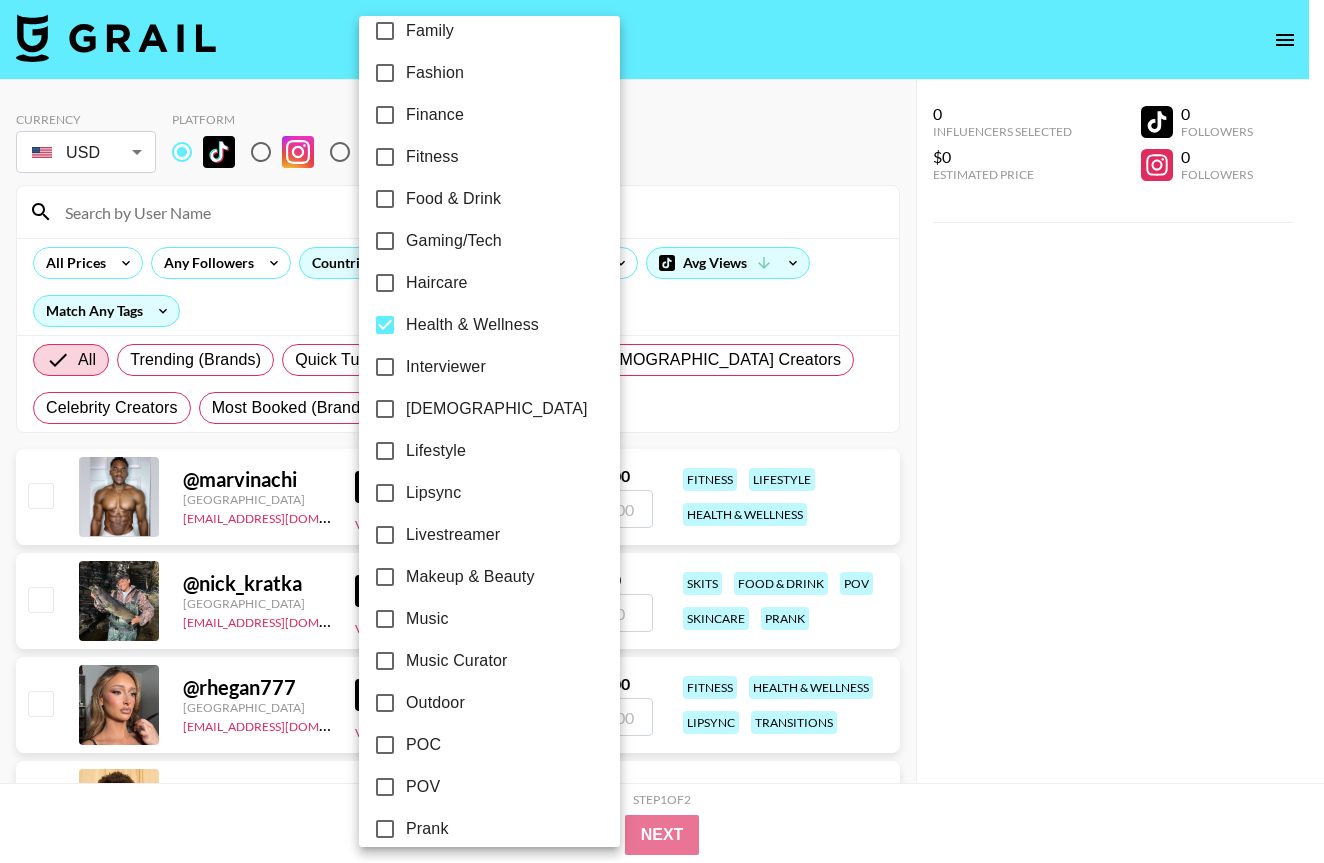 scroll, scrollTop: 783, scrollLeft: 0, axis: vertical 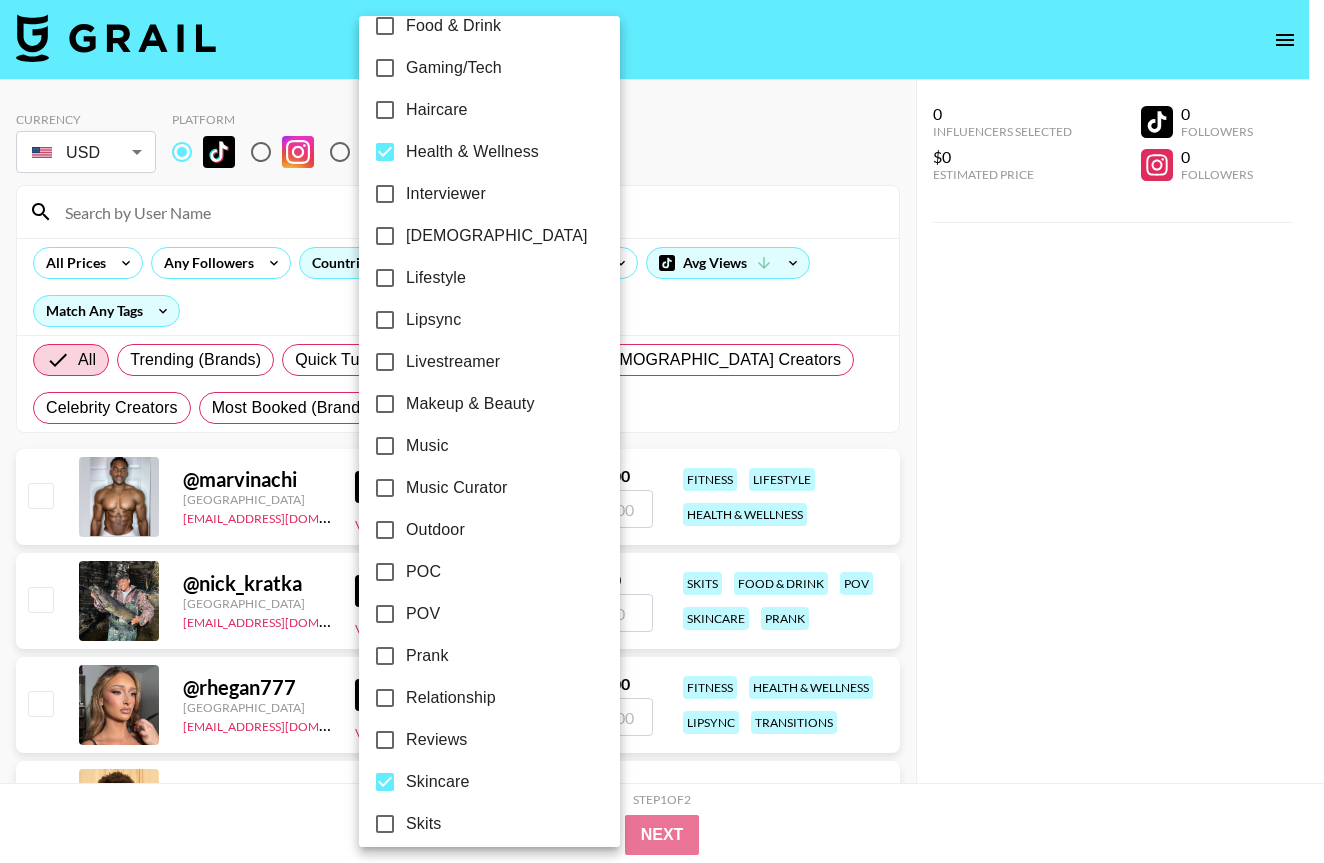 click on "Makeup & Beauty" at bounding box center (470, 404) 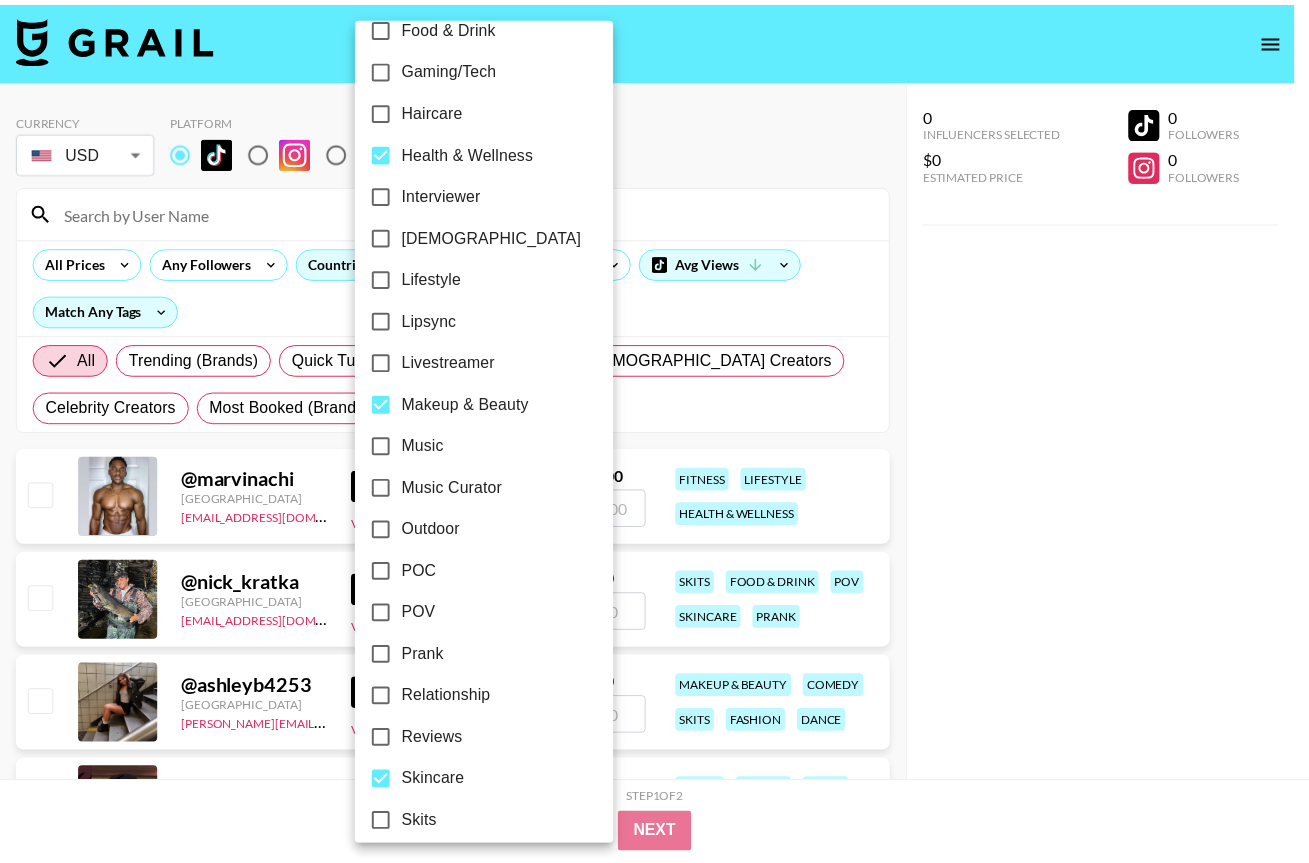 scroll, scrollTop: 1049, scrollLeft: 0, axis: vertical 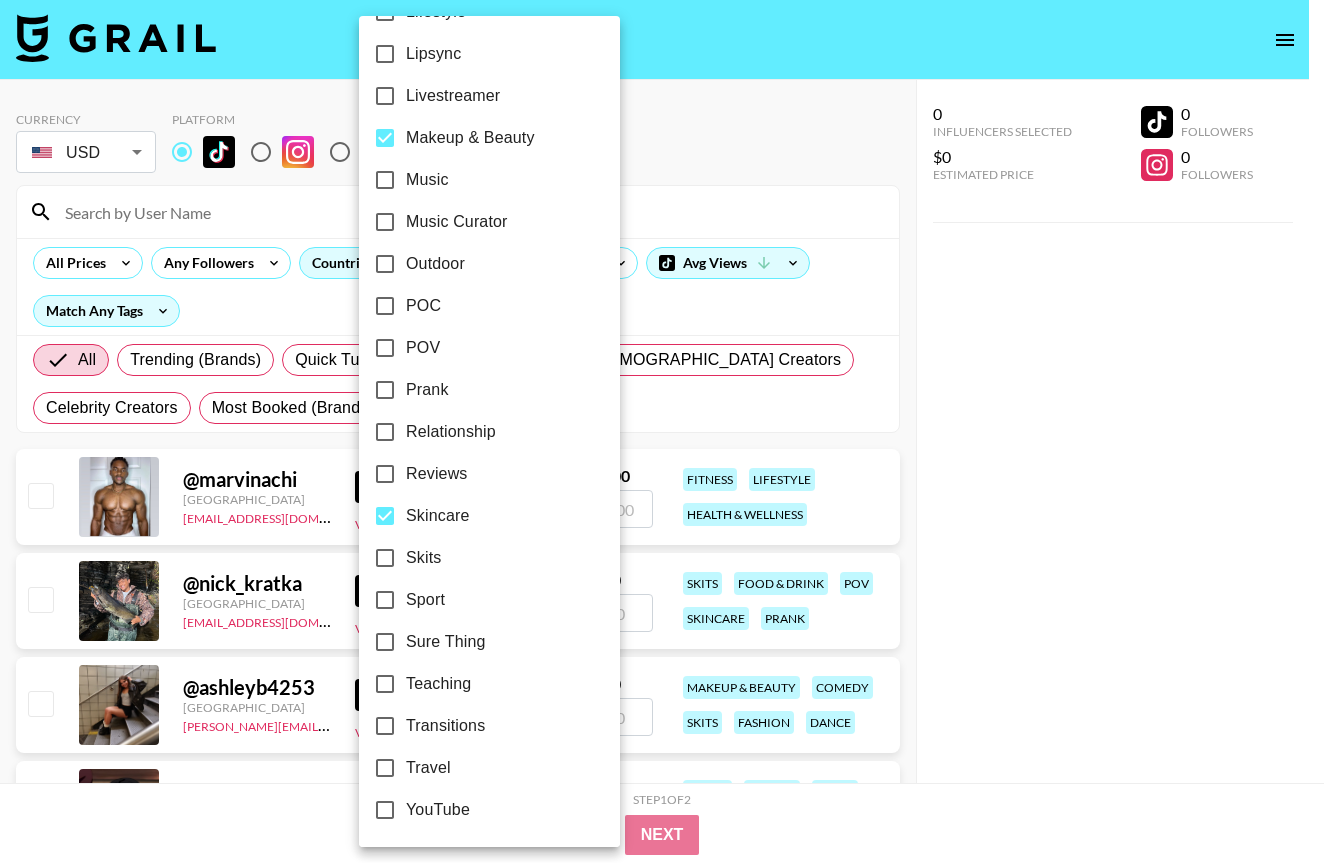 click at bounding box center [662, 431] 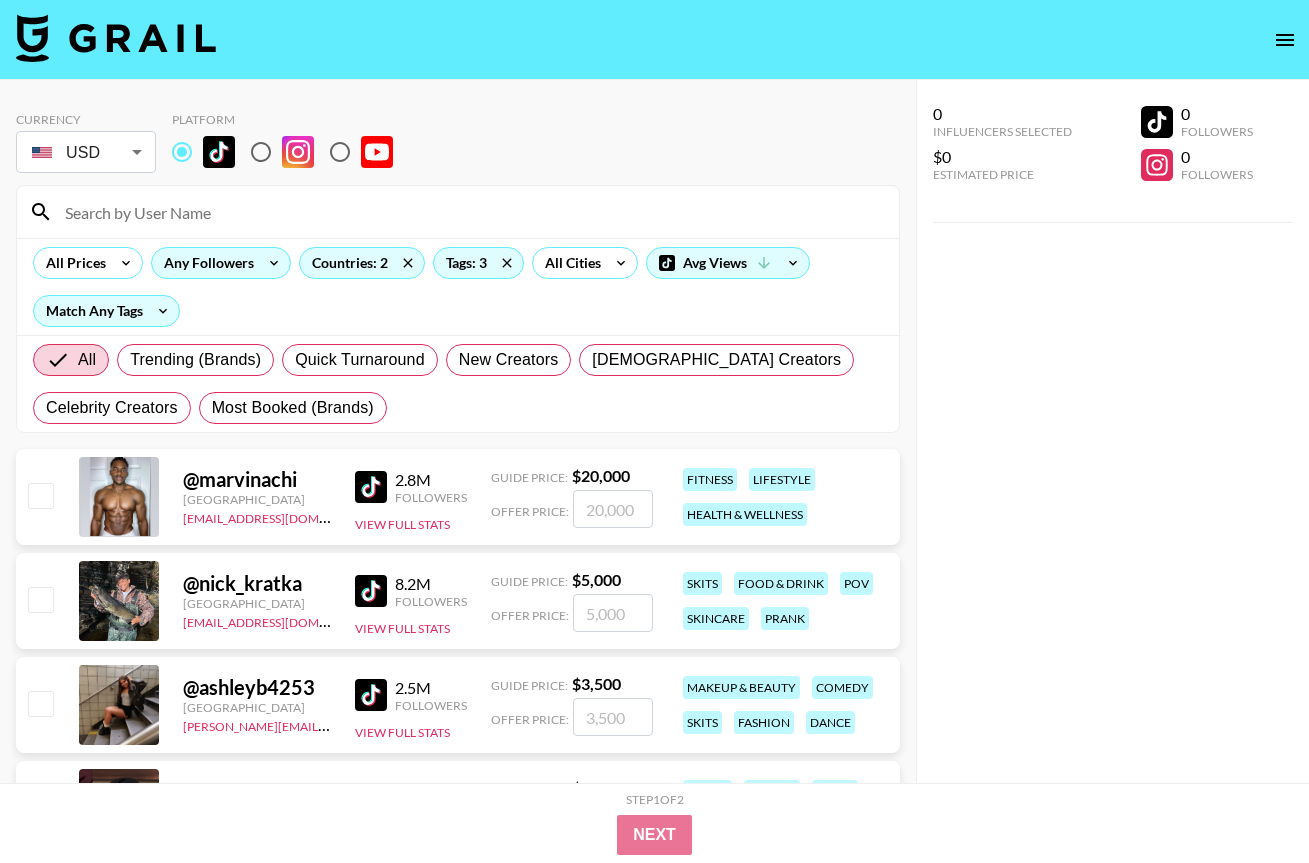 click on "Any Followers" at bounding box center (205, 263) 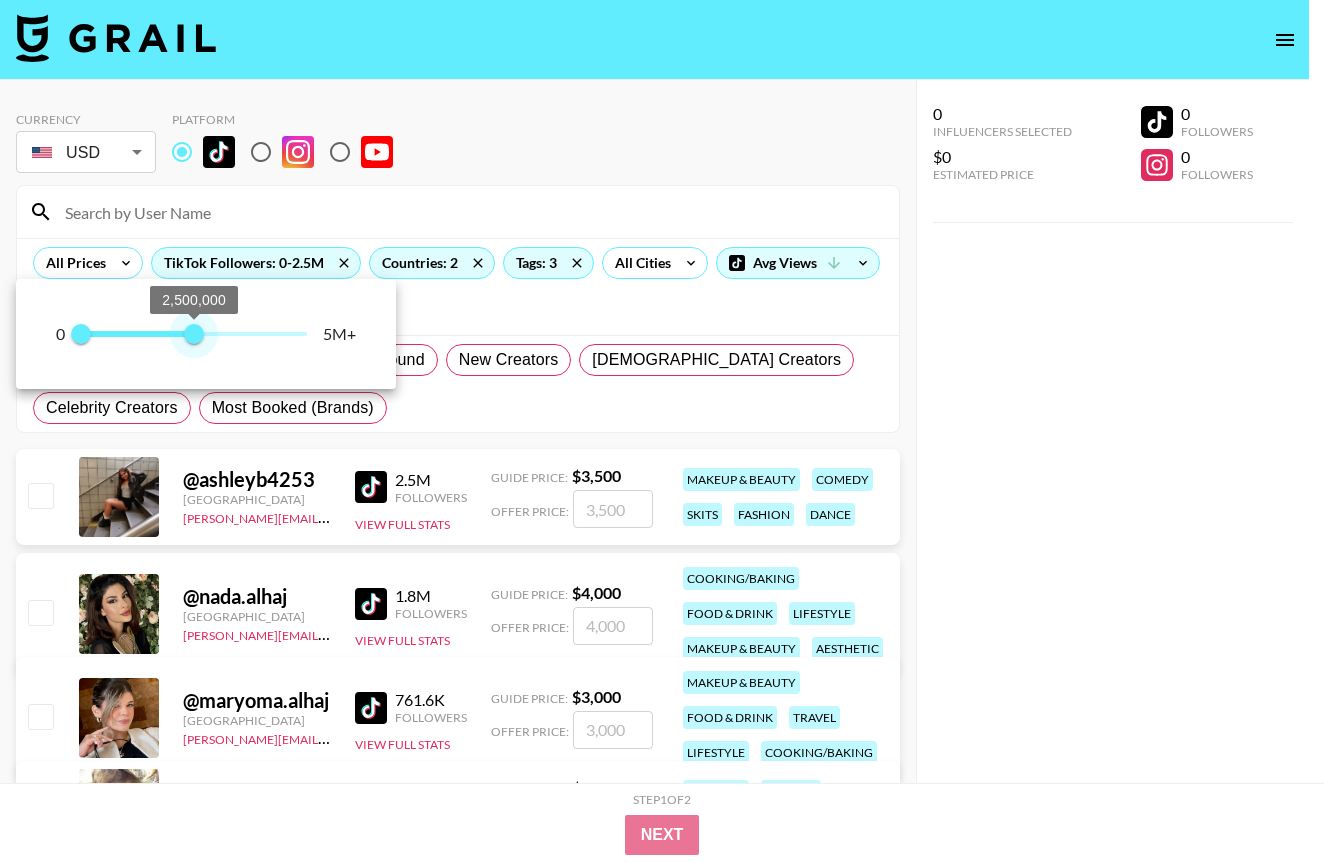 type on "2100000" 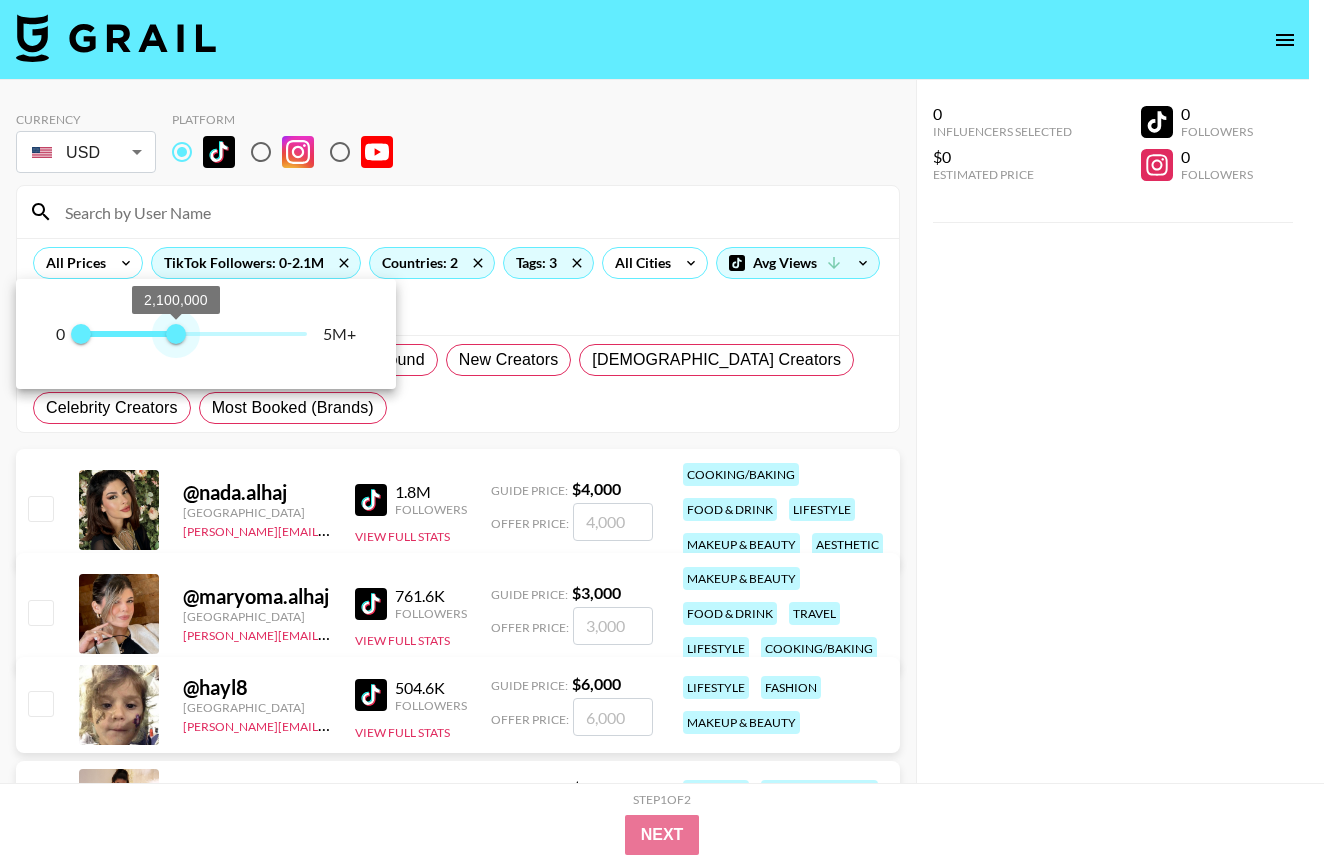 drag, startPoint x: 305, startPoint y: 341, endPoint x: 177, endPoint y: 351, distance: 128.39003 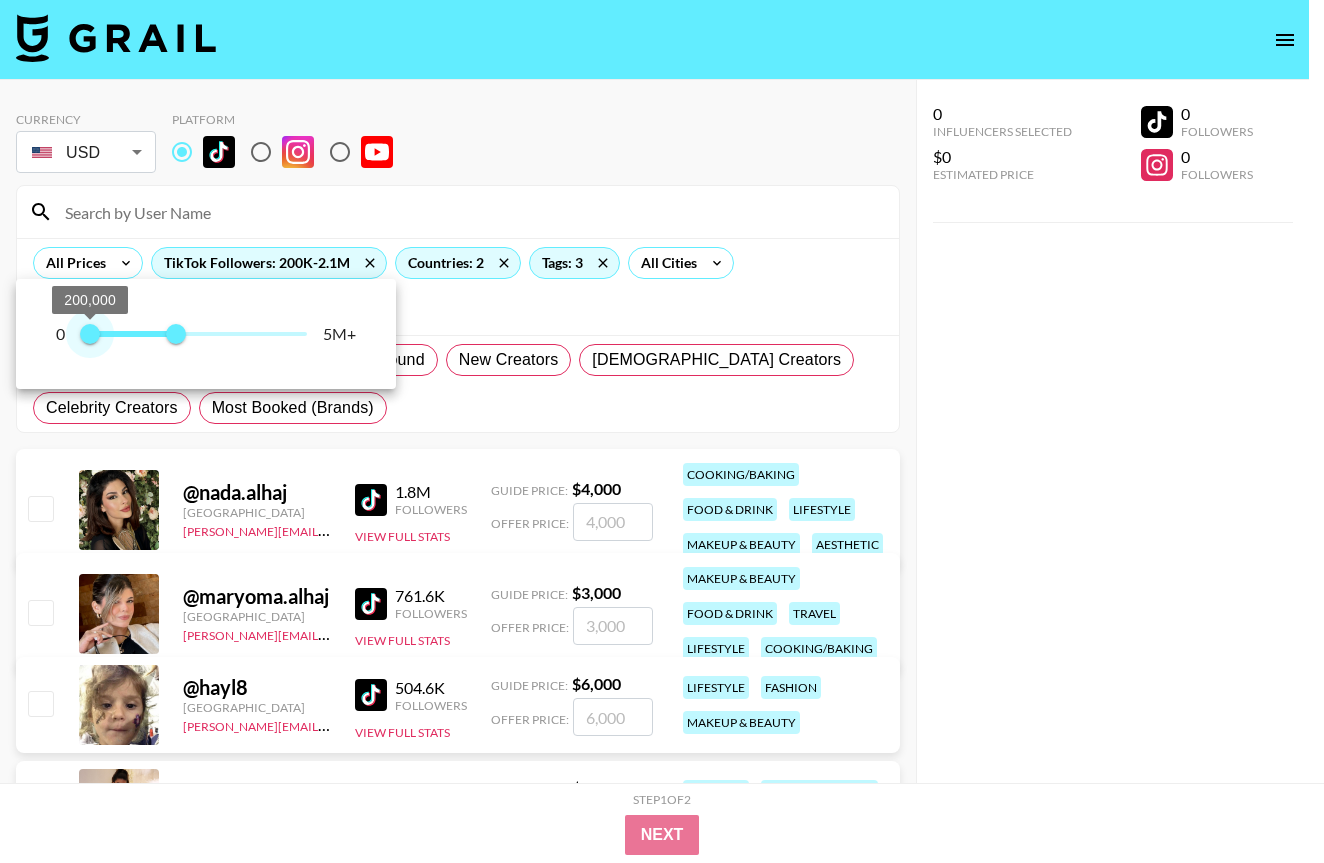 type on "100000" 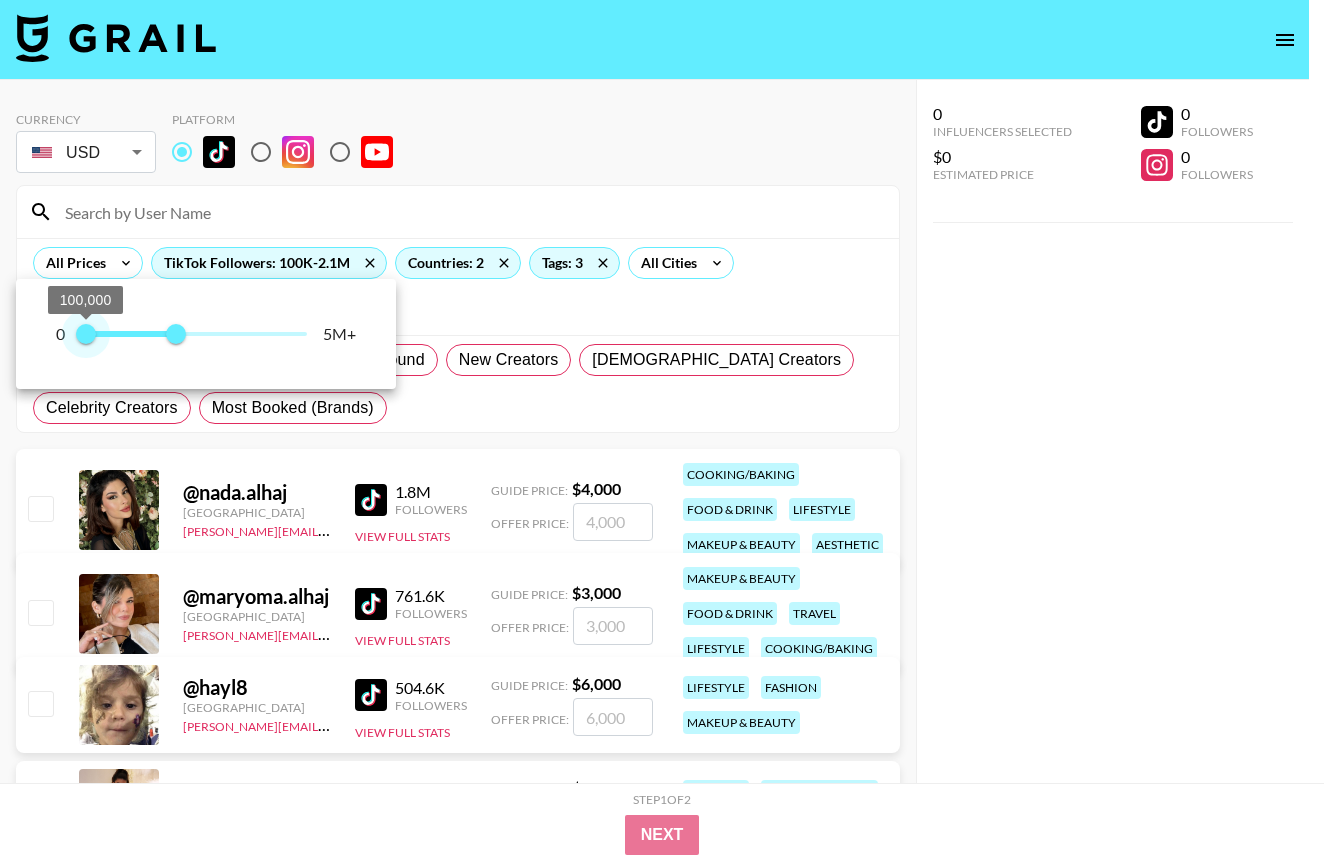 click on "100,000" at bounding box center [86, 334] 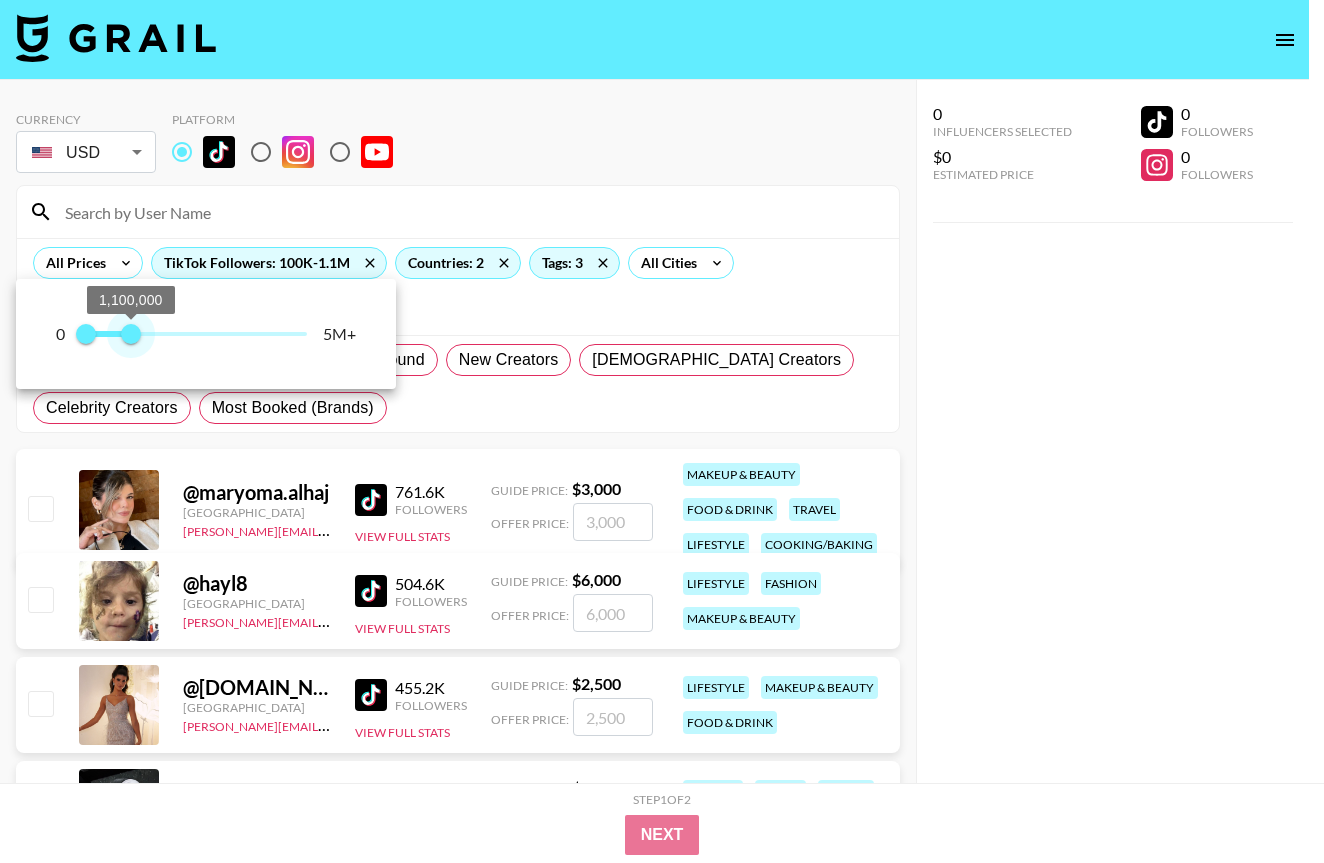 type on "1000000" 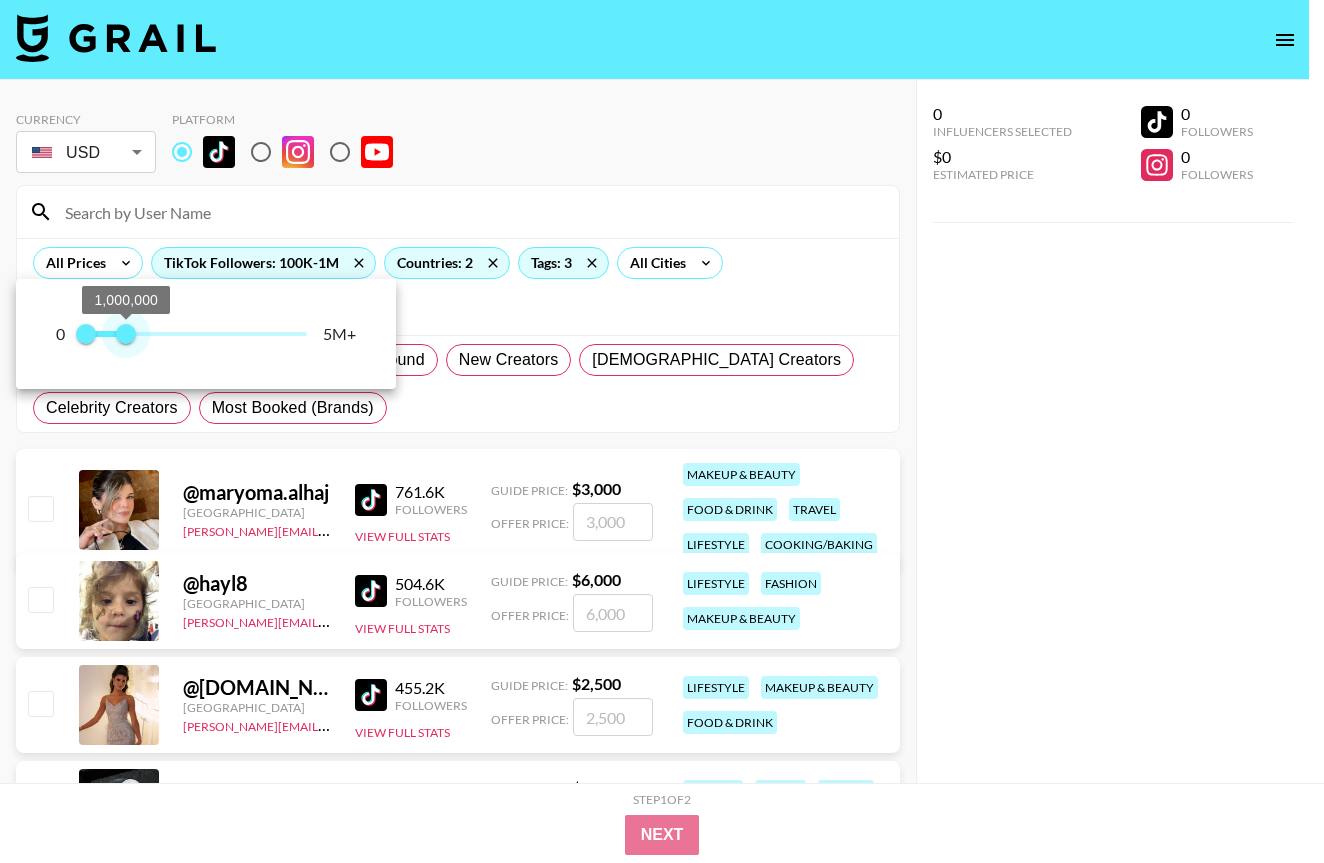 drag, startPoint x: 179, startPoint y: 335, endPoint x: 127, endPoint y: 346, distance: 53.15073 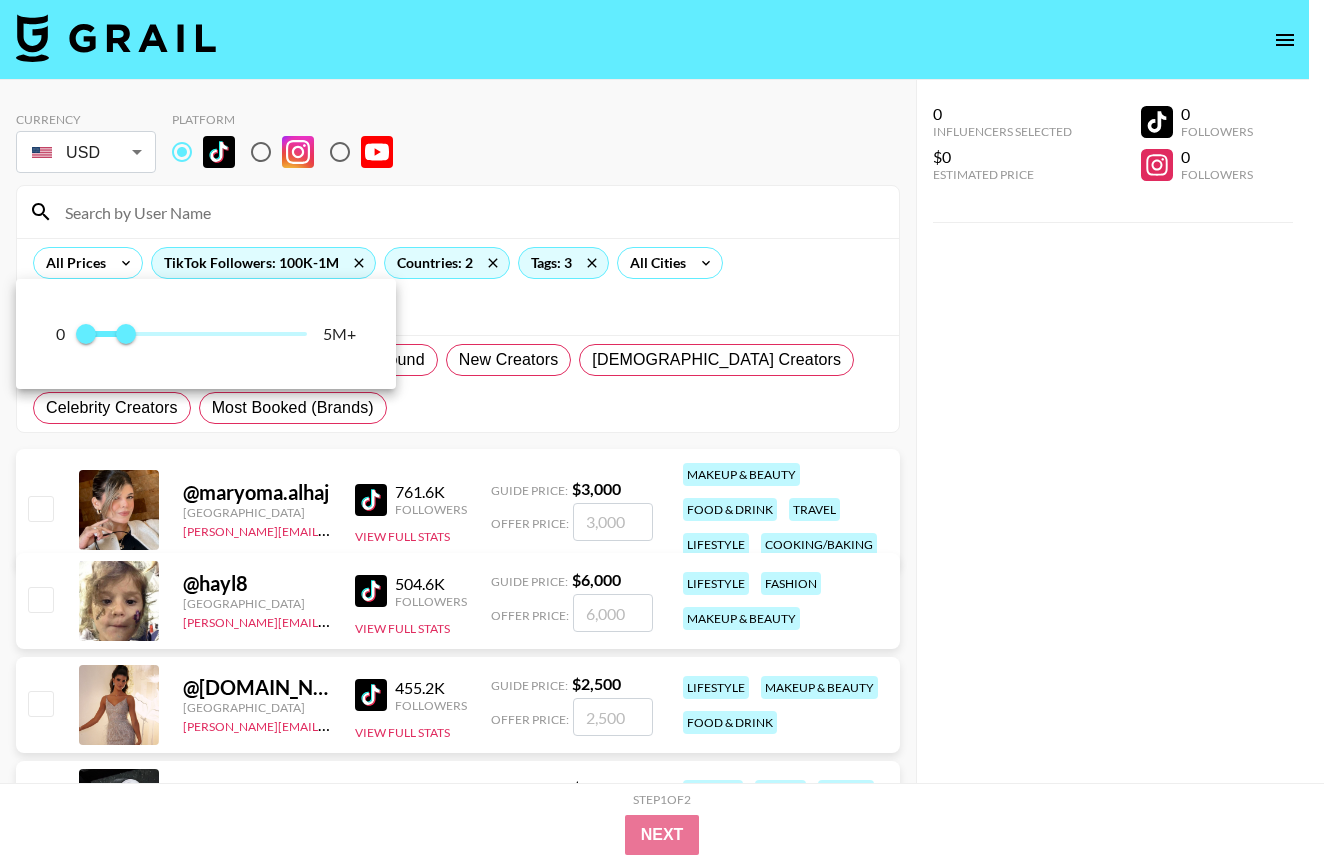 click at bounding box center [662, 431] 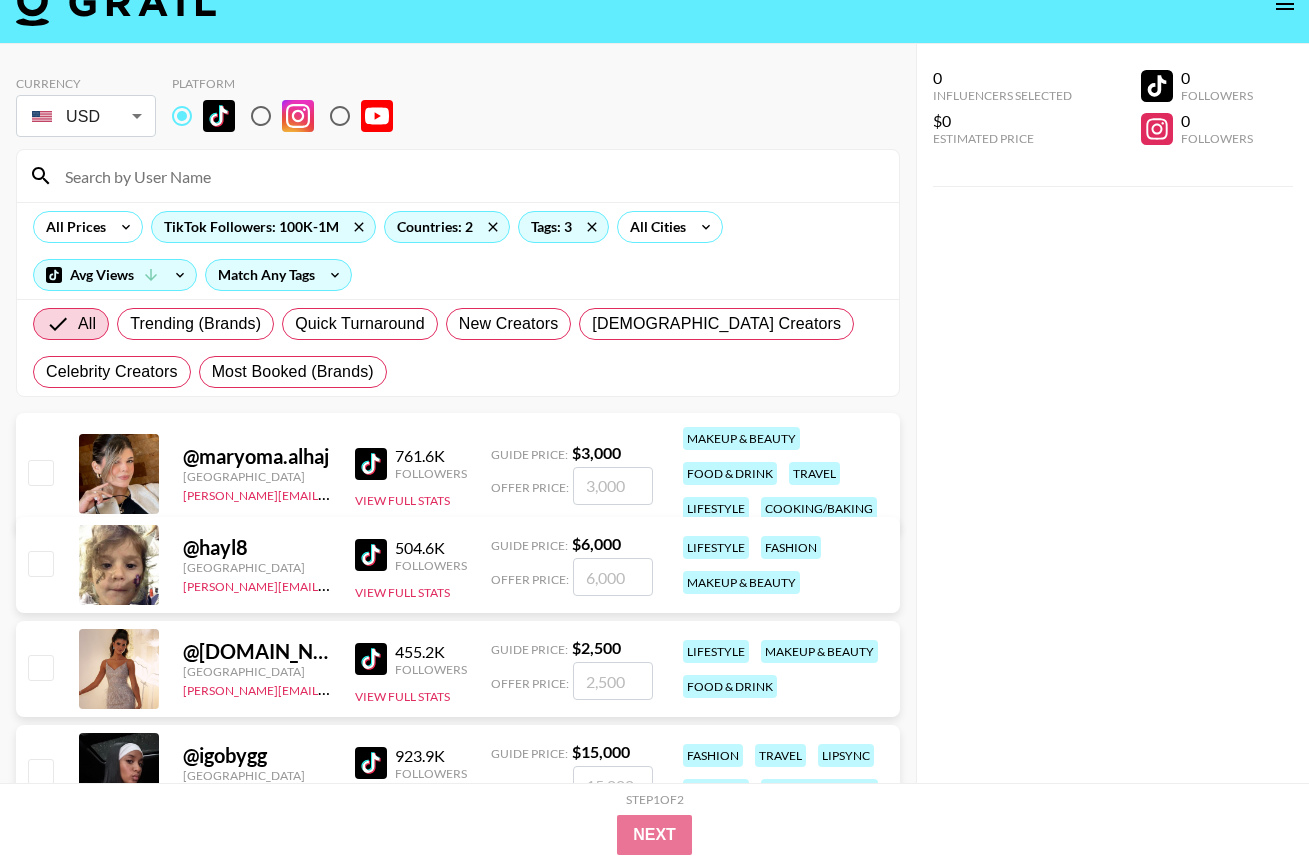 scroll, scrollTop: 0, scrollLeft: 0, axis: both 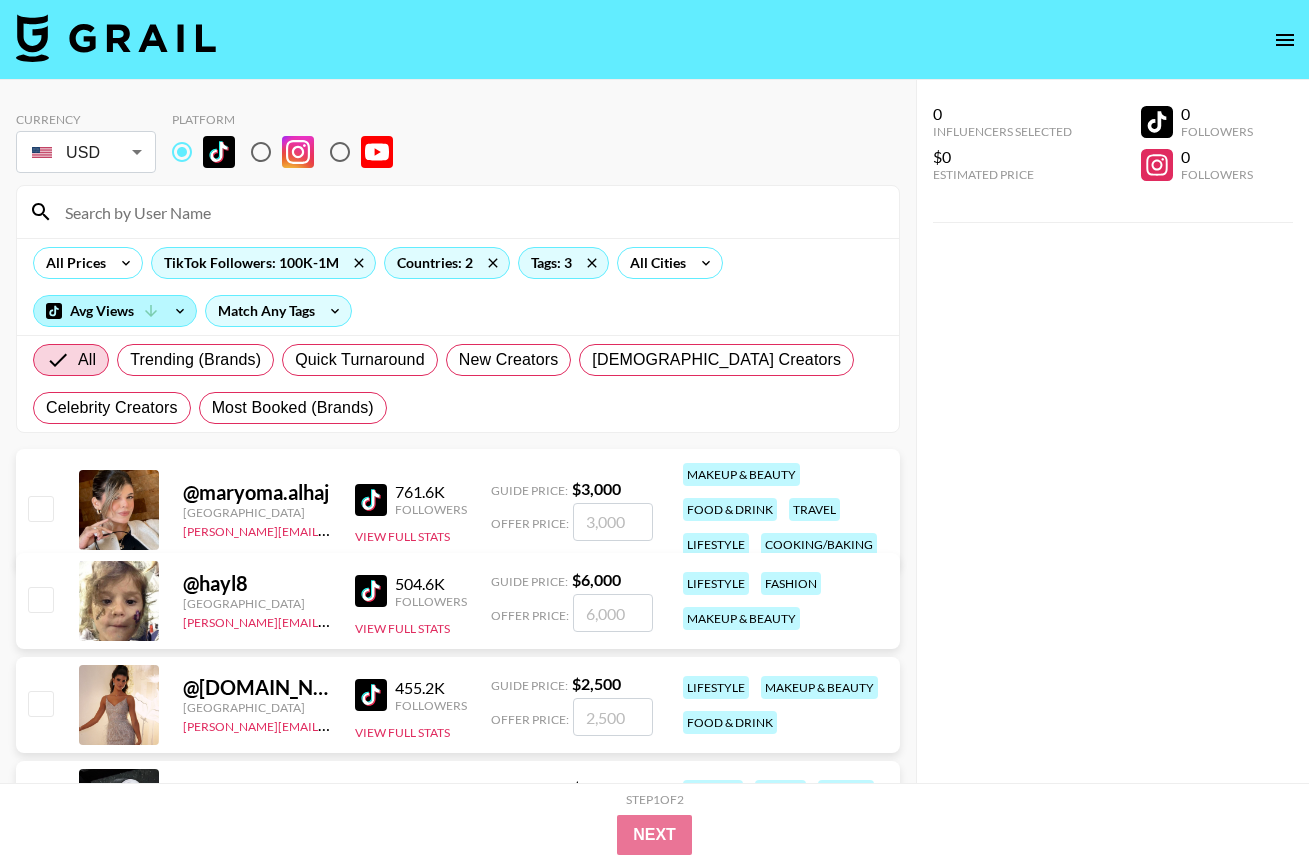 click 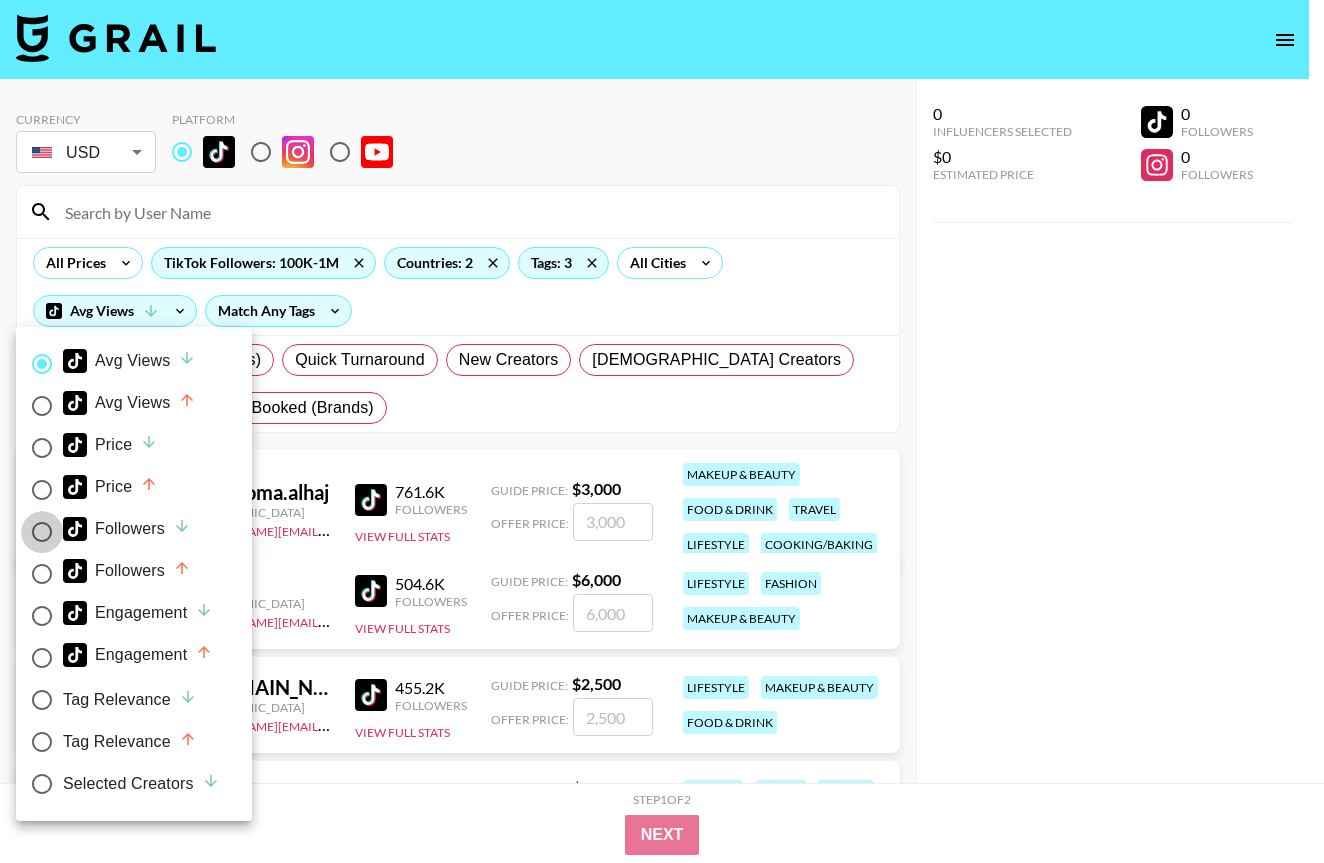 click on "Followers" at bounding box center [42, 532] 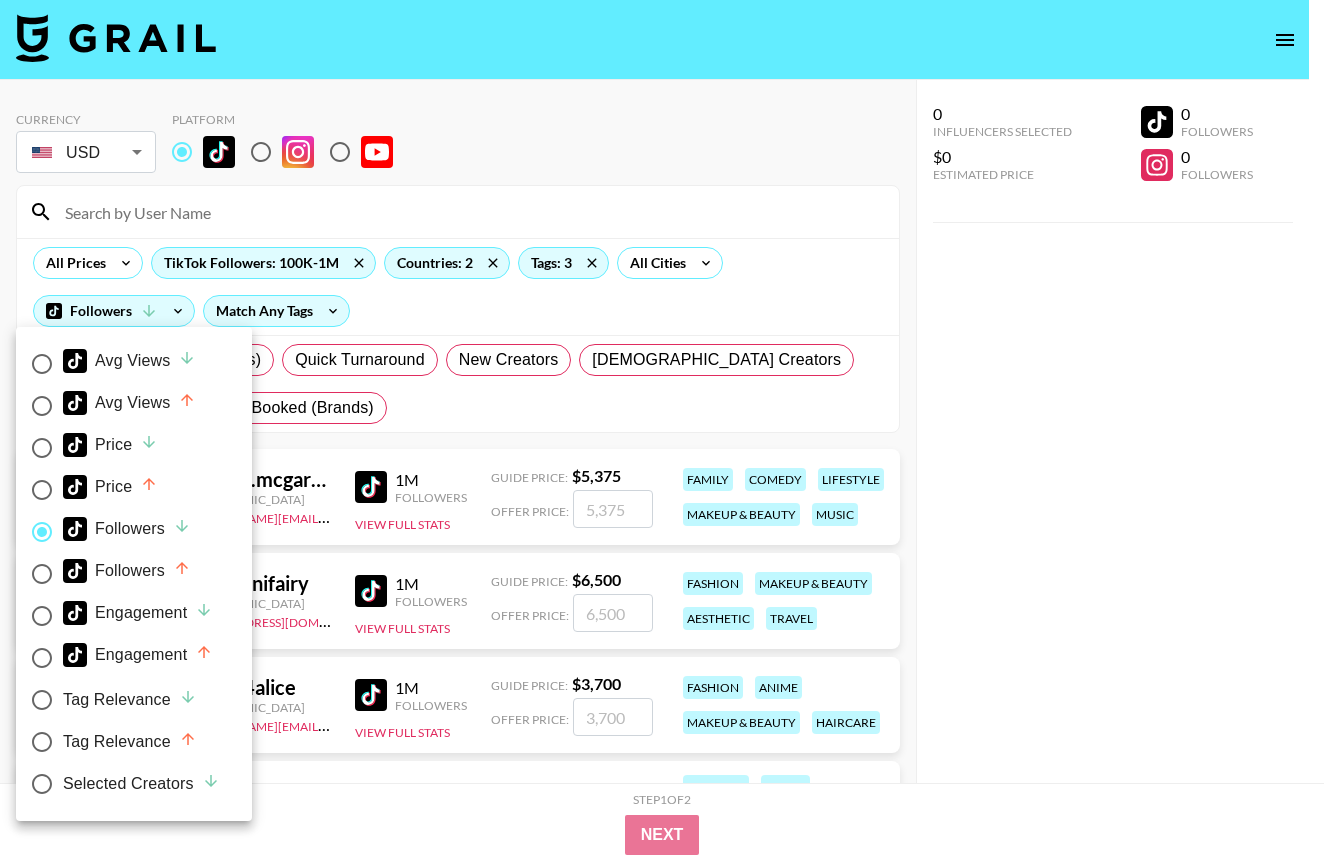 click at bounding box center [662, 431] 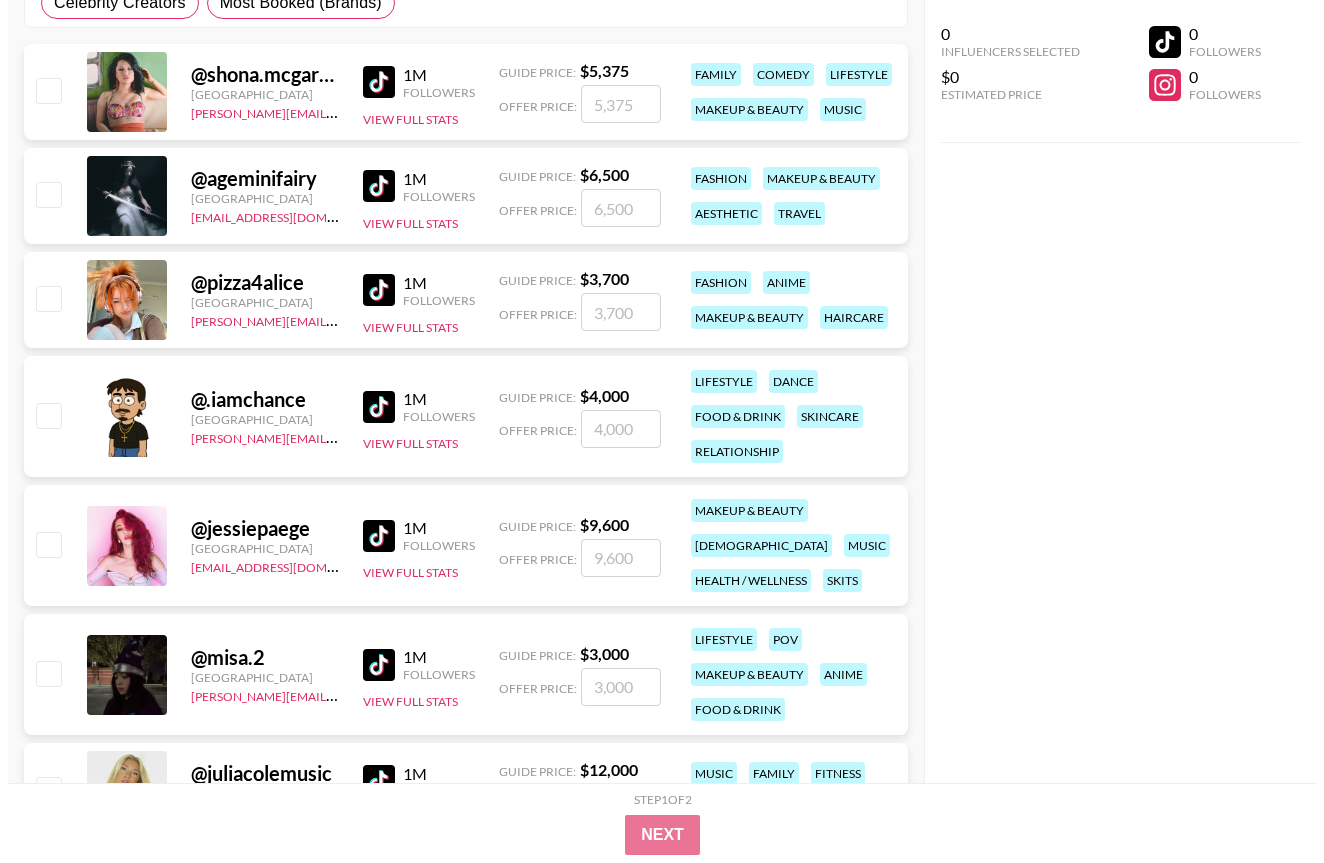 scroll, scrollTop: 0, scrollLeft: 0, axis: both 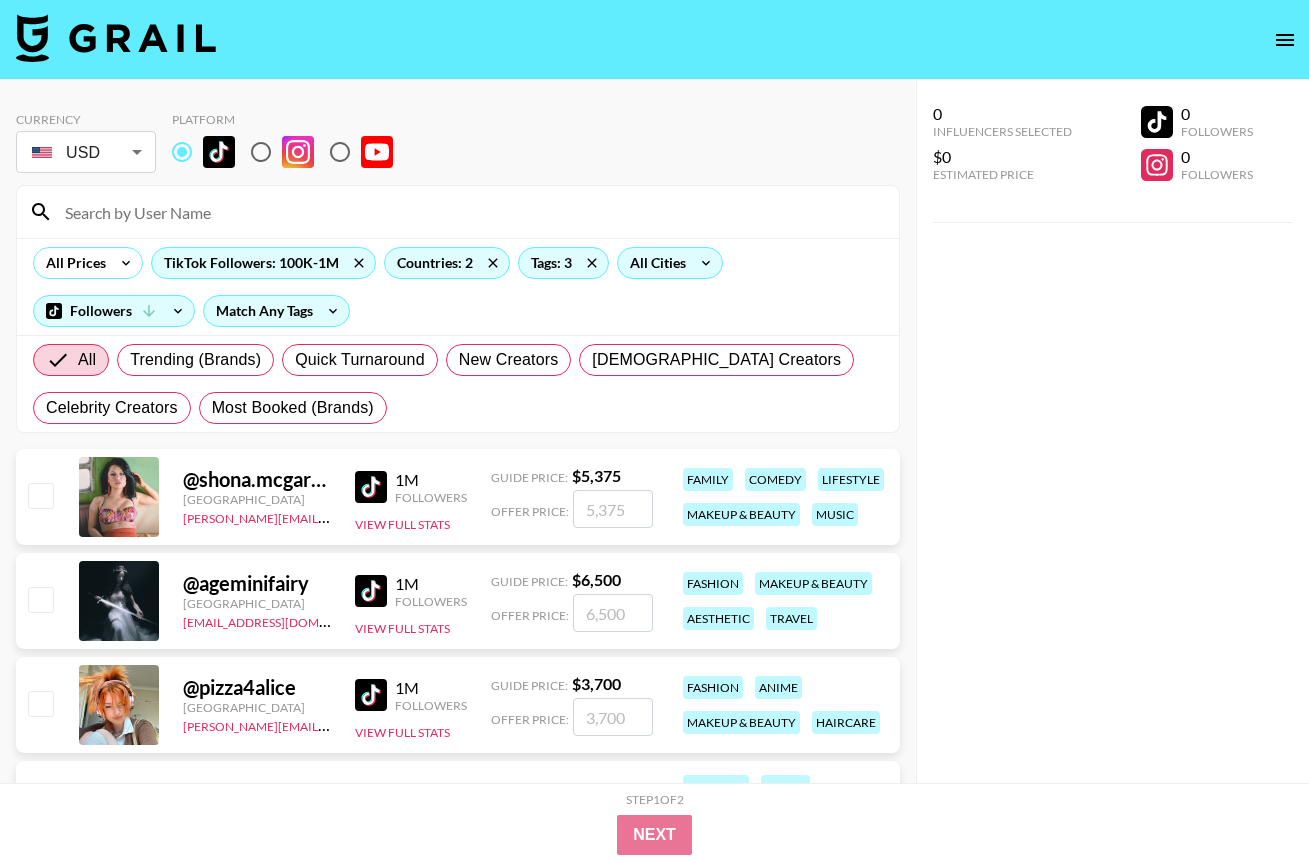 click on "All Cities" at bounding box center [654, 263] 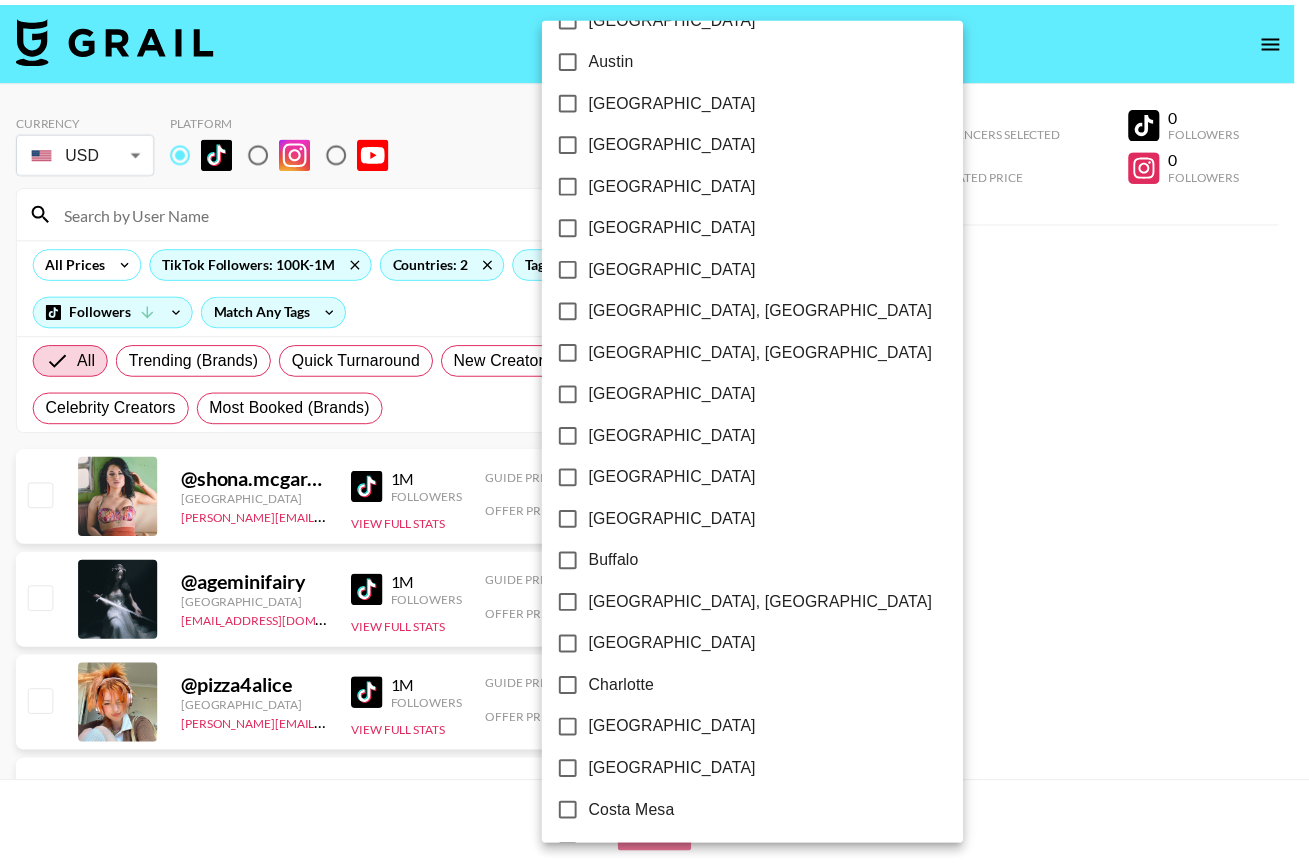 scroll, scrollTop: 0, scrollLeft: 0, axis: both 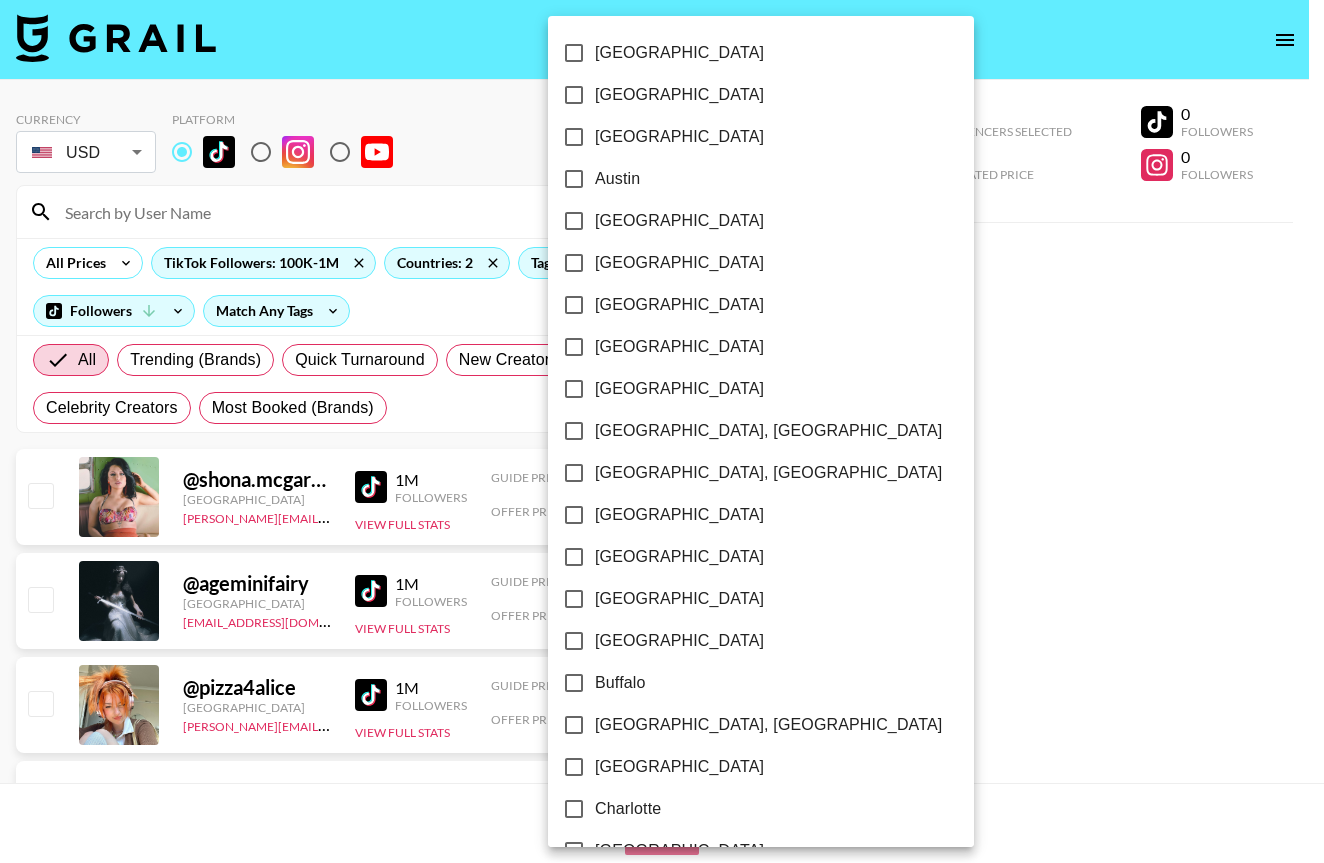 click at bounding box center [662, 431] 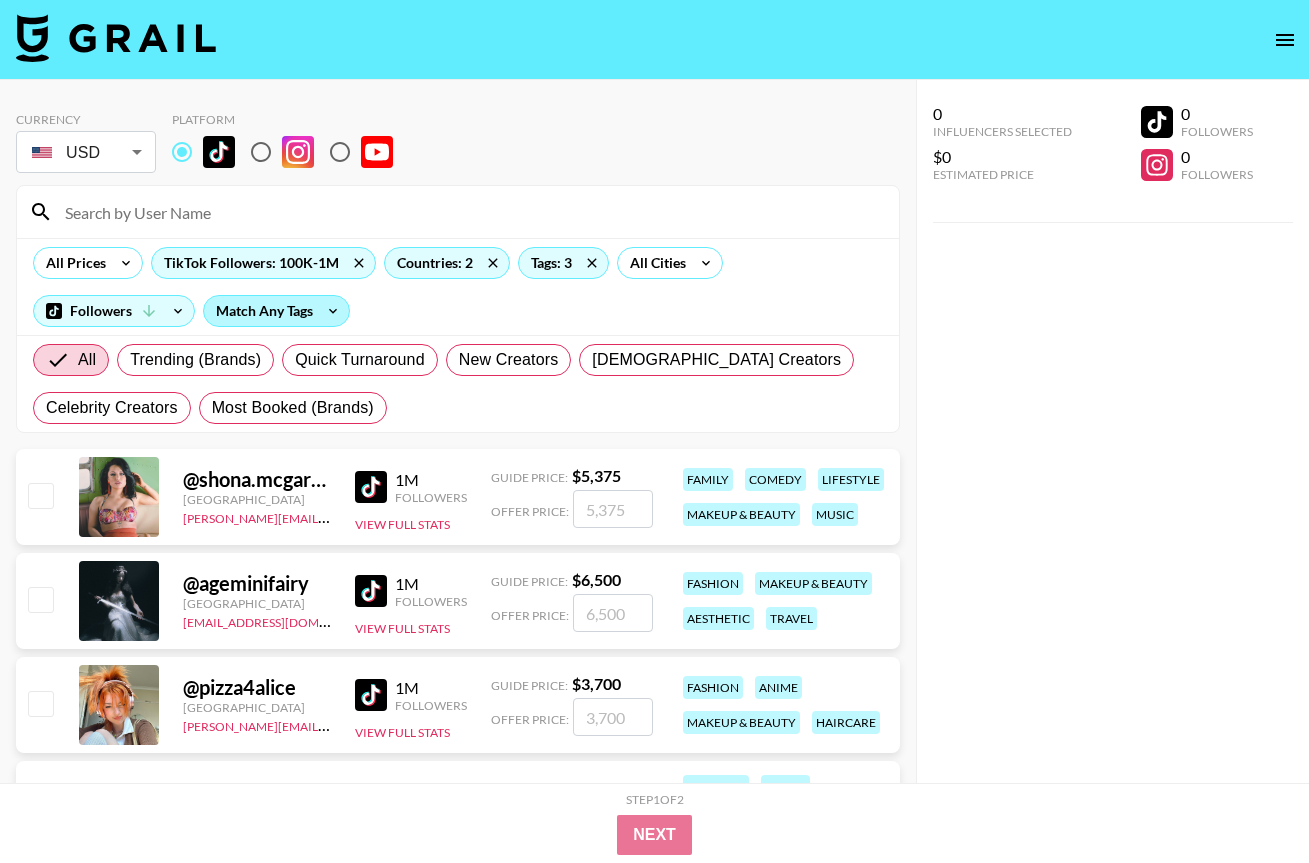 click on "Match Any Tags" at bounding box center (276, 311) 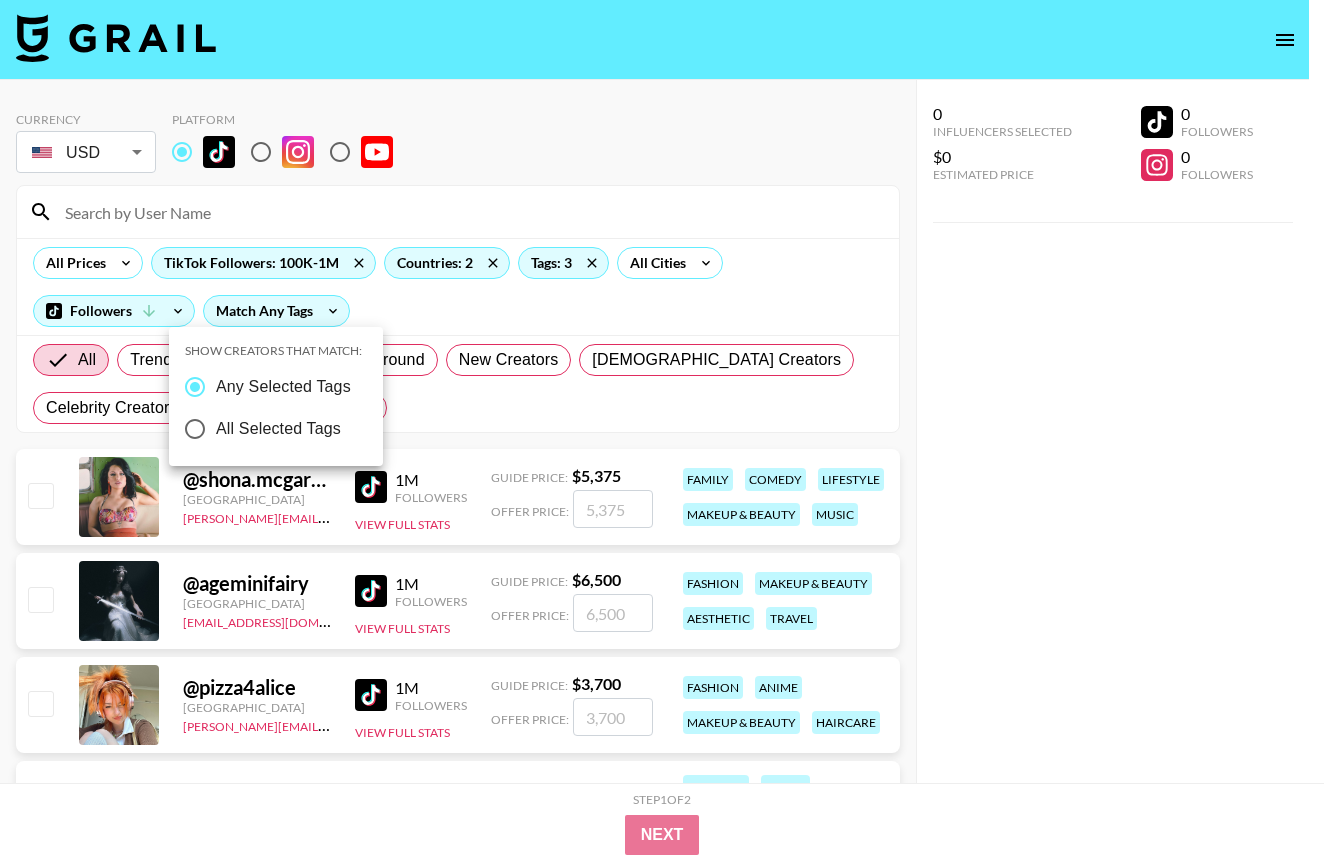 click at bounding box center [662, 431] 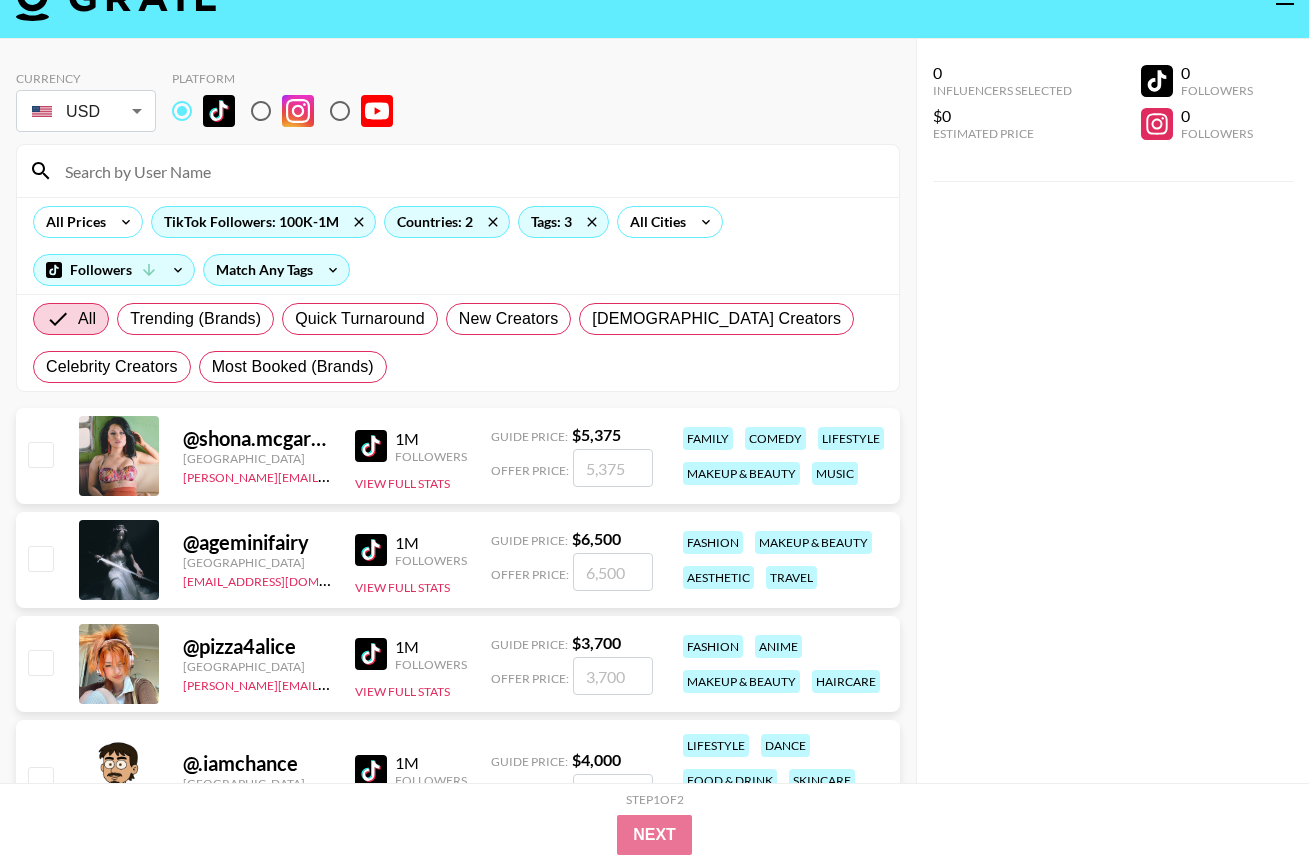 scroll, scrollTop: 0, scrollLeft: 0, axis: both 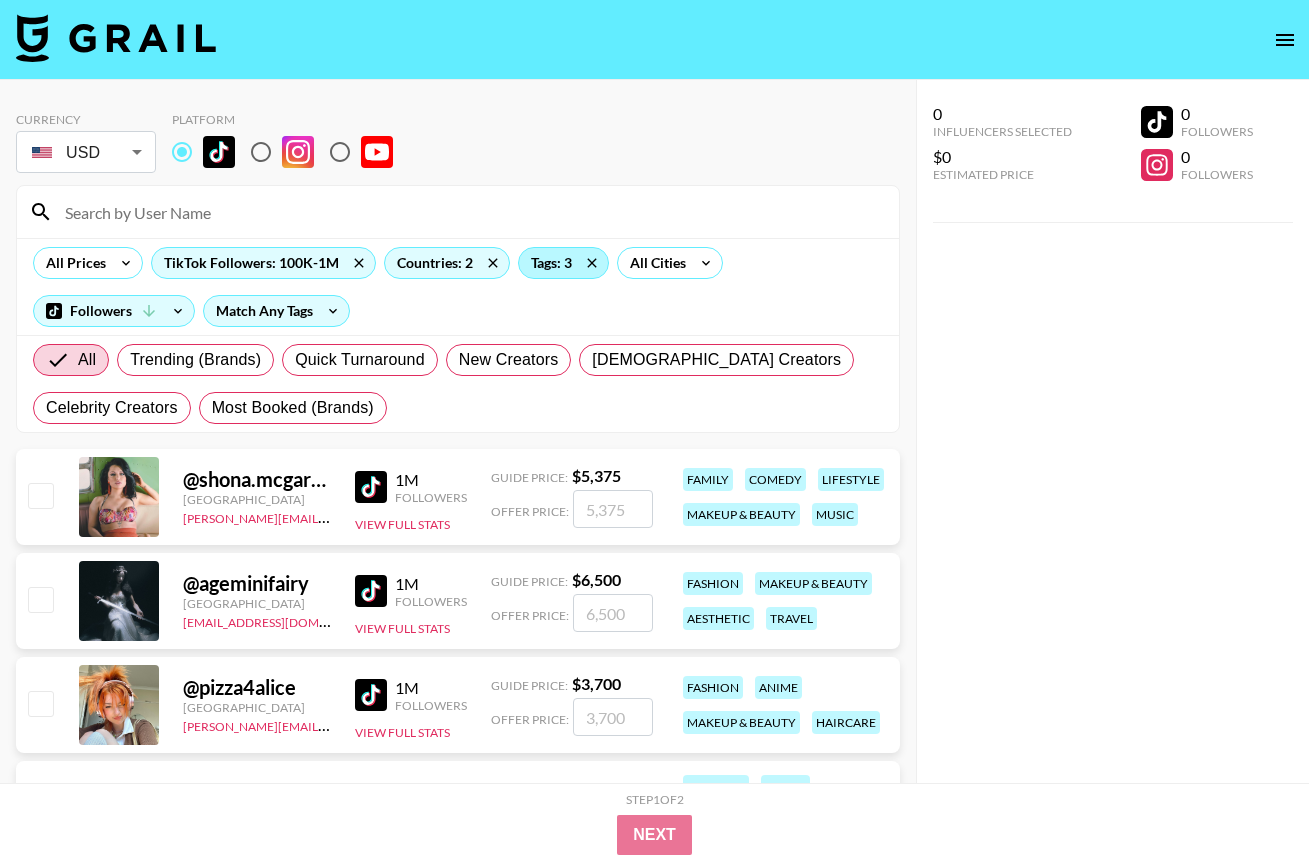 click on "Tags: 3" at bounding box center (563, 263) 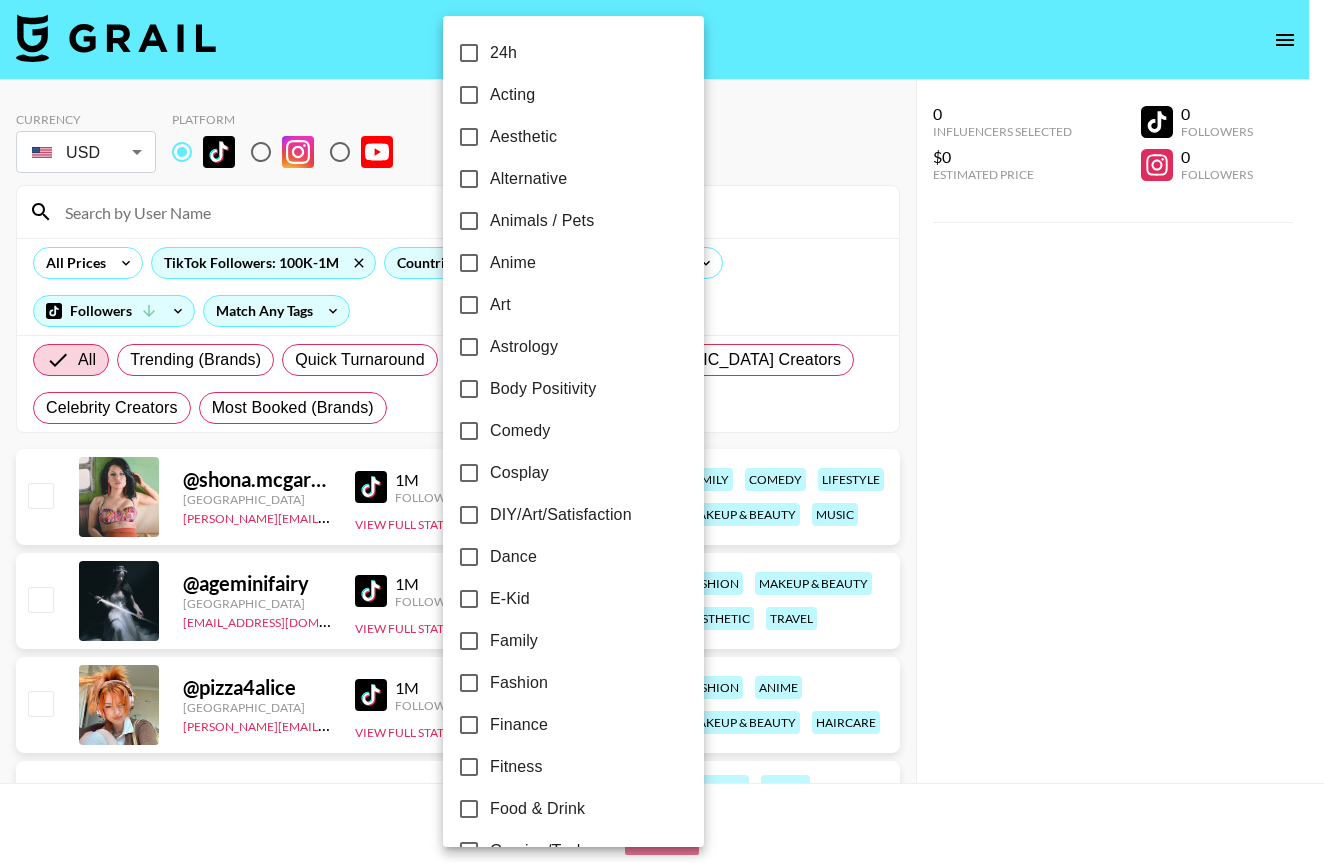 click at bounding box center (662, 431) 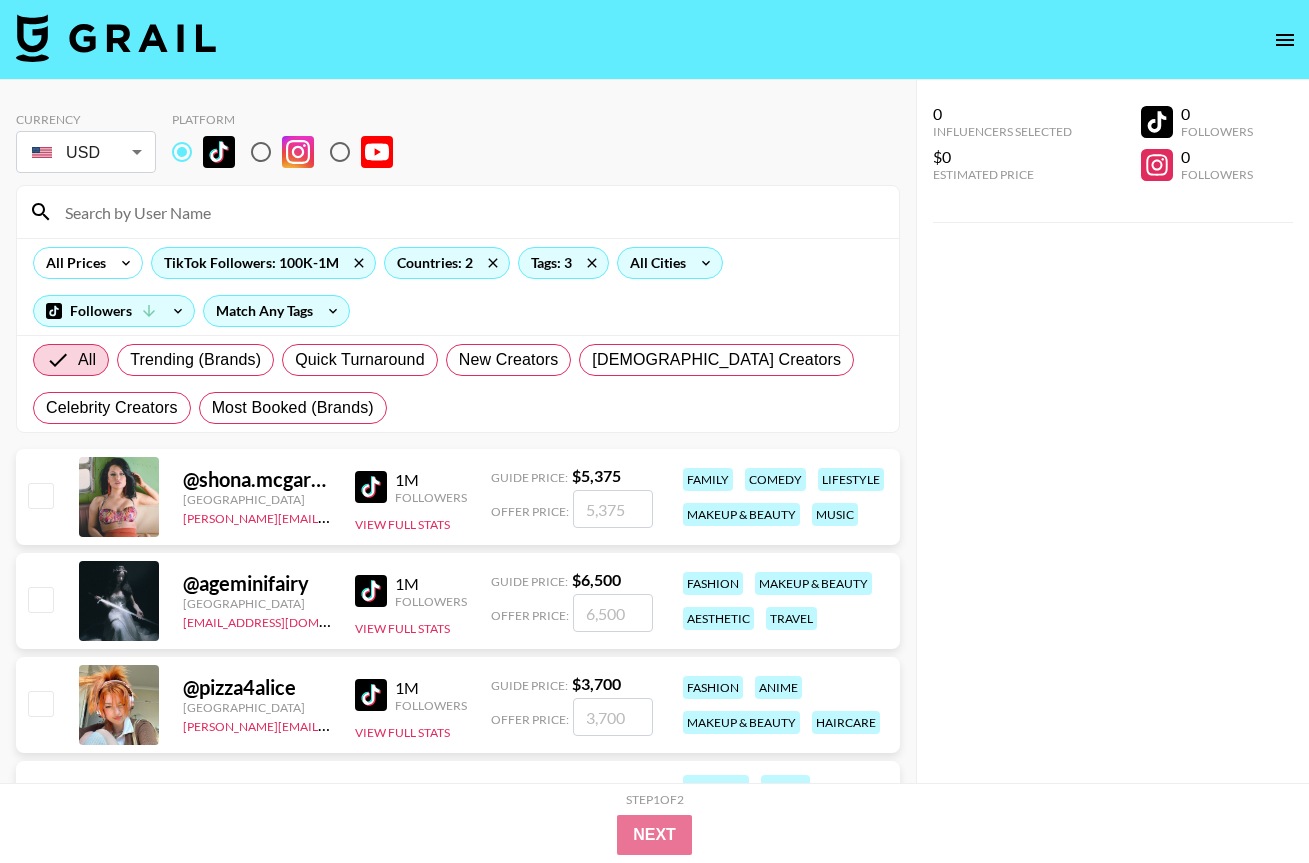 click on "All Cities" at bounding box center [654, 263] 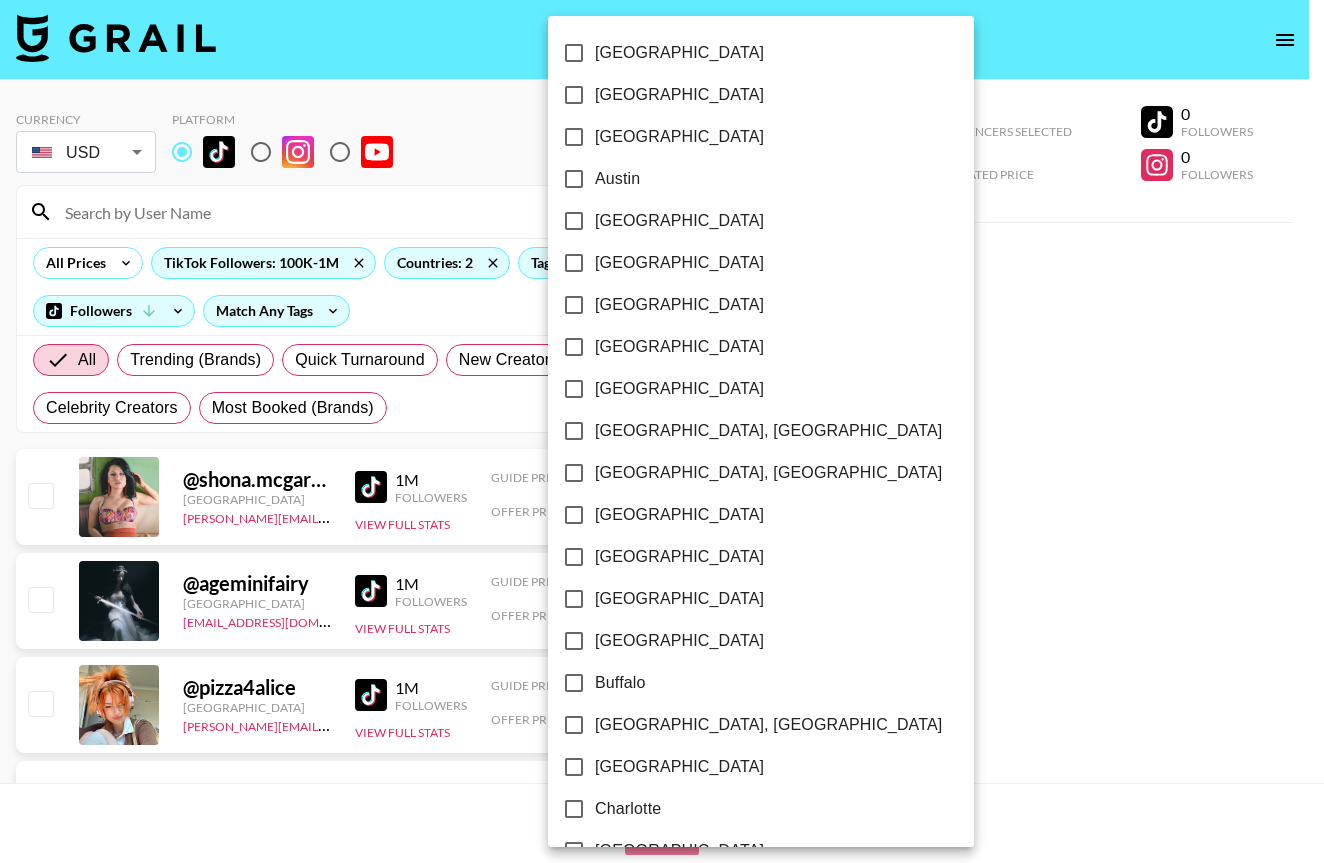 click at bounding box center [662, 431] 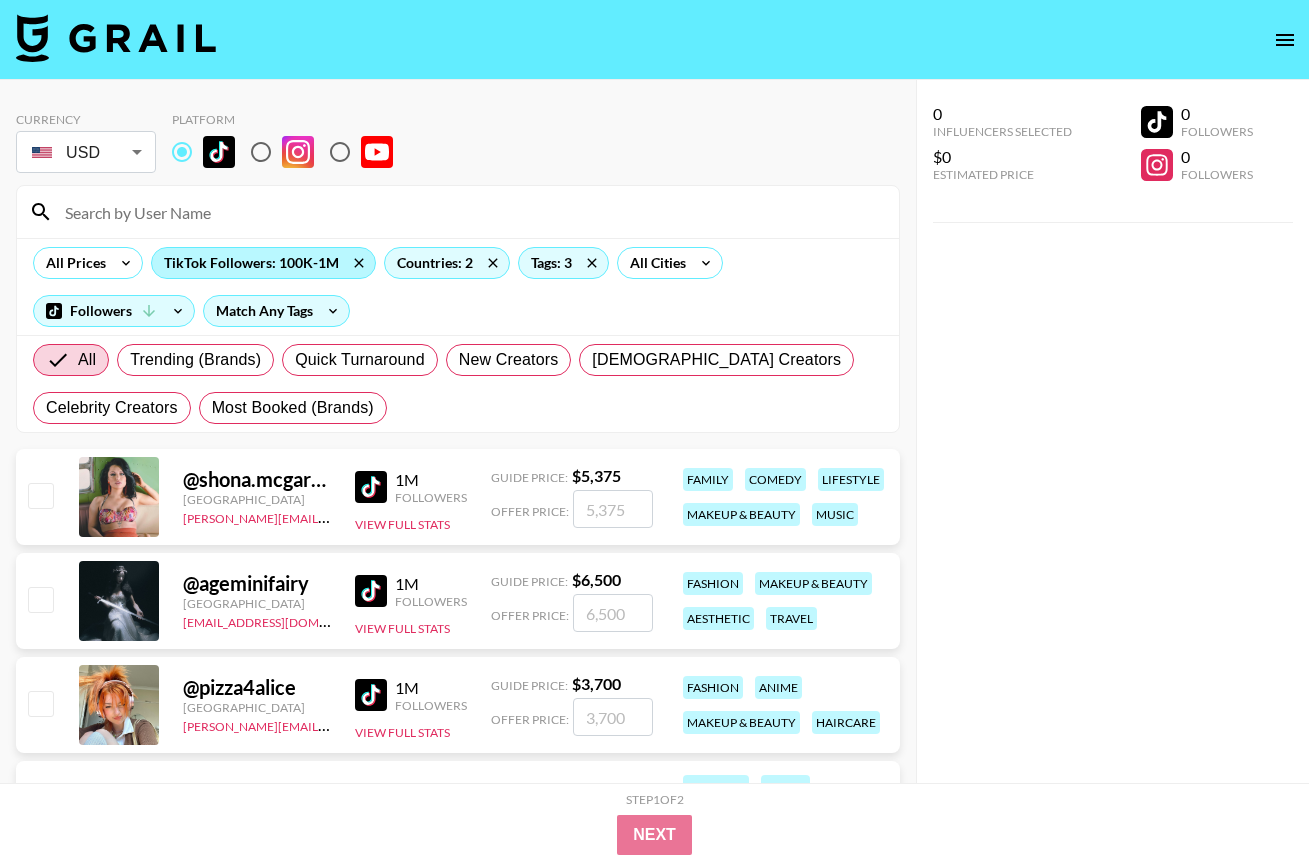 click on "TikTok Followers: 100K-1M" at bounding box center [263, 263] 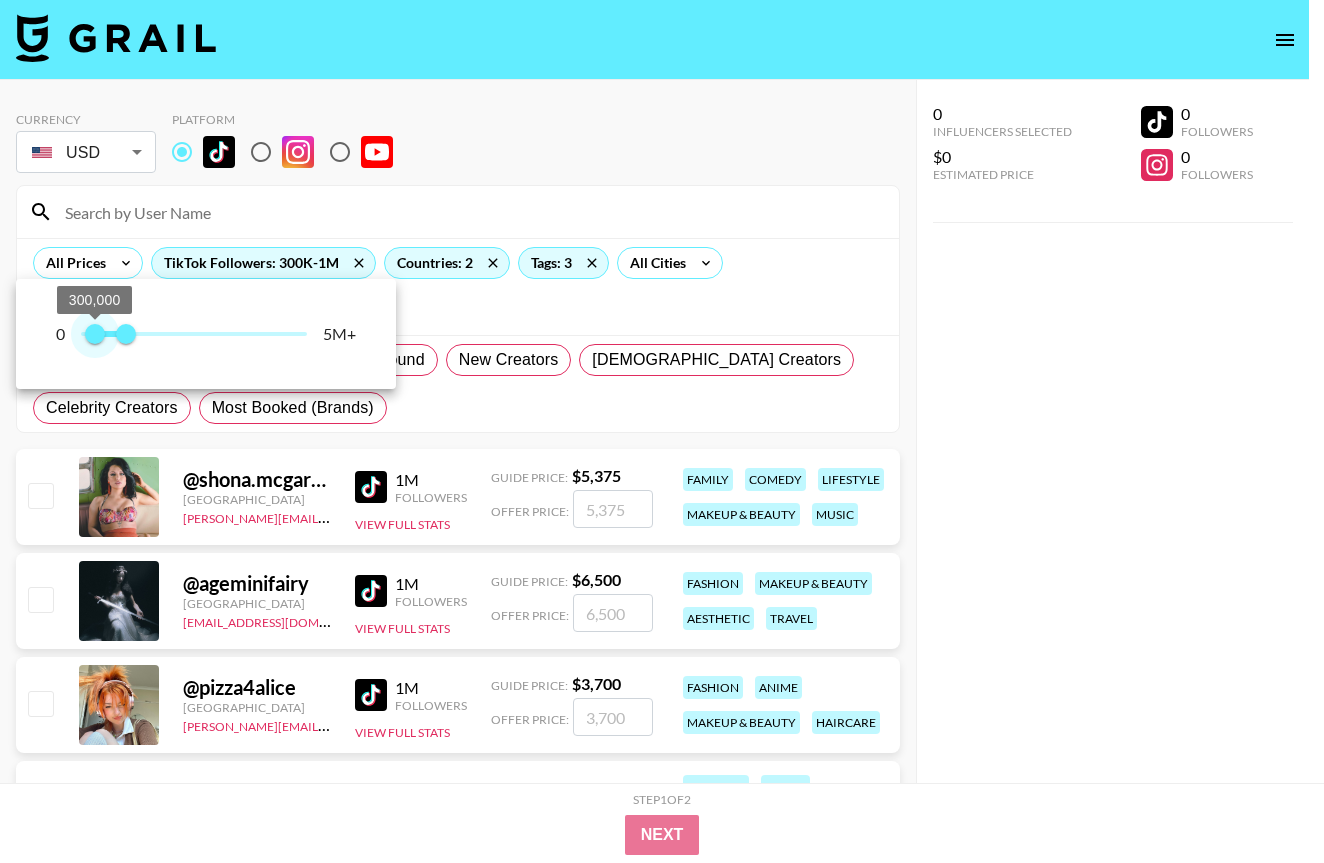 type on "100000" 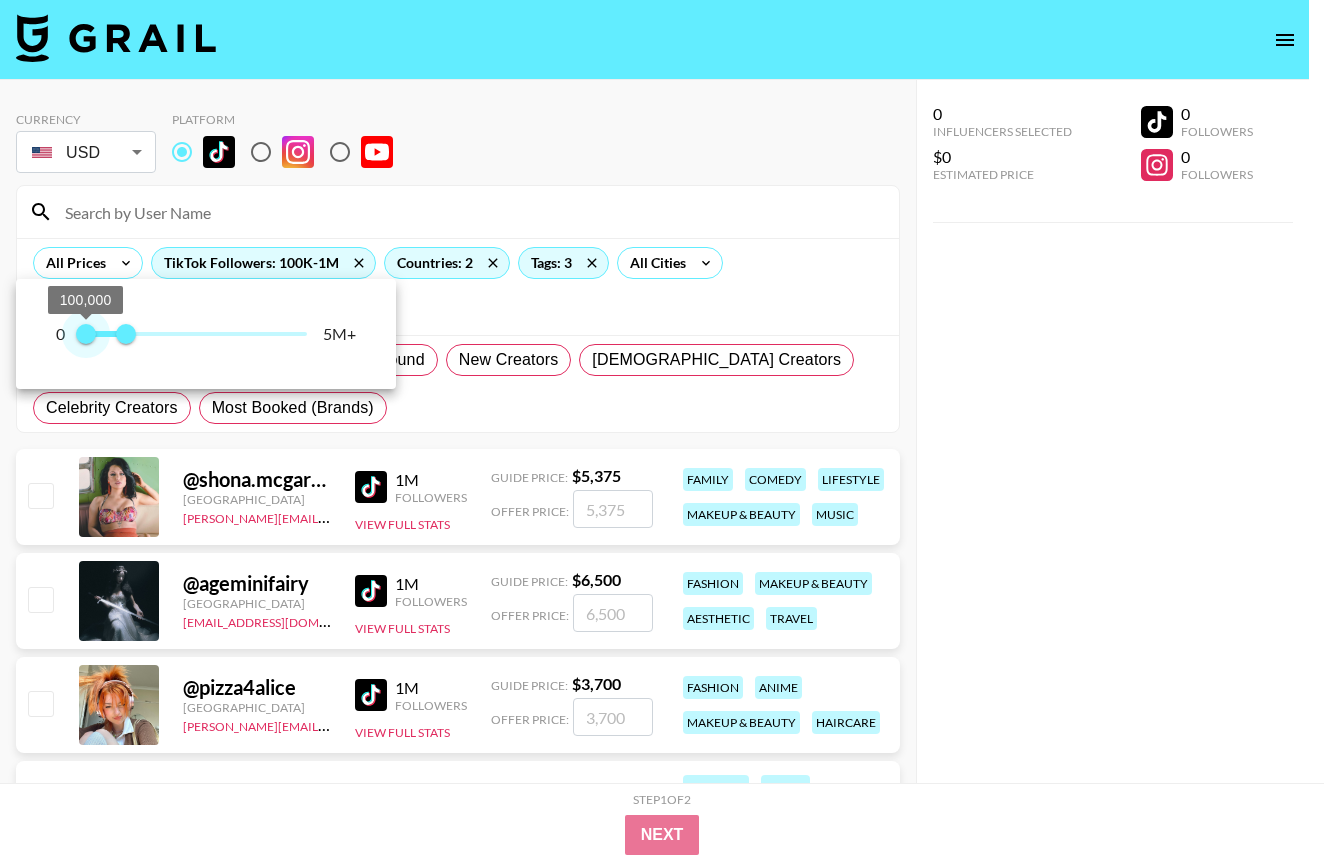 click on "100,000" at bounding box center (86, 334) 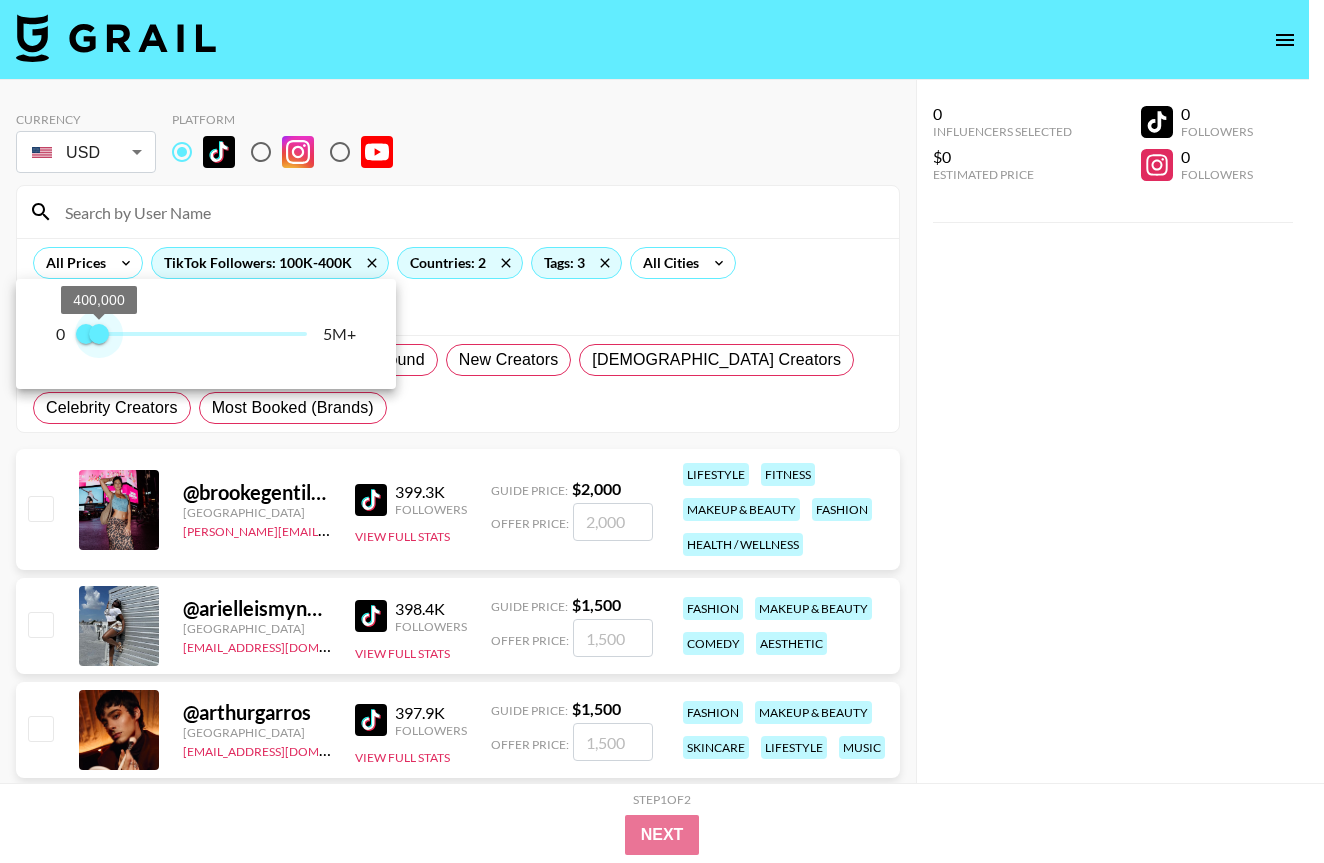 type on "500000" 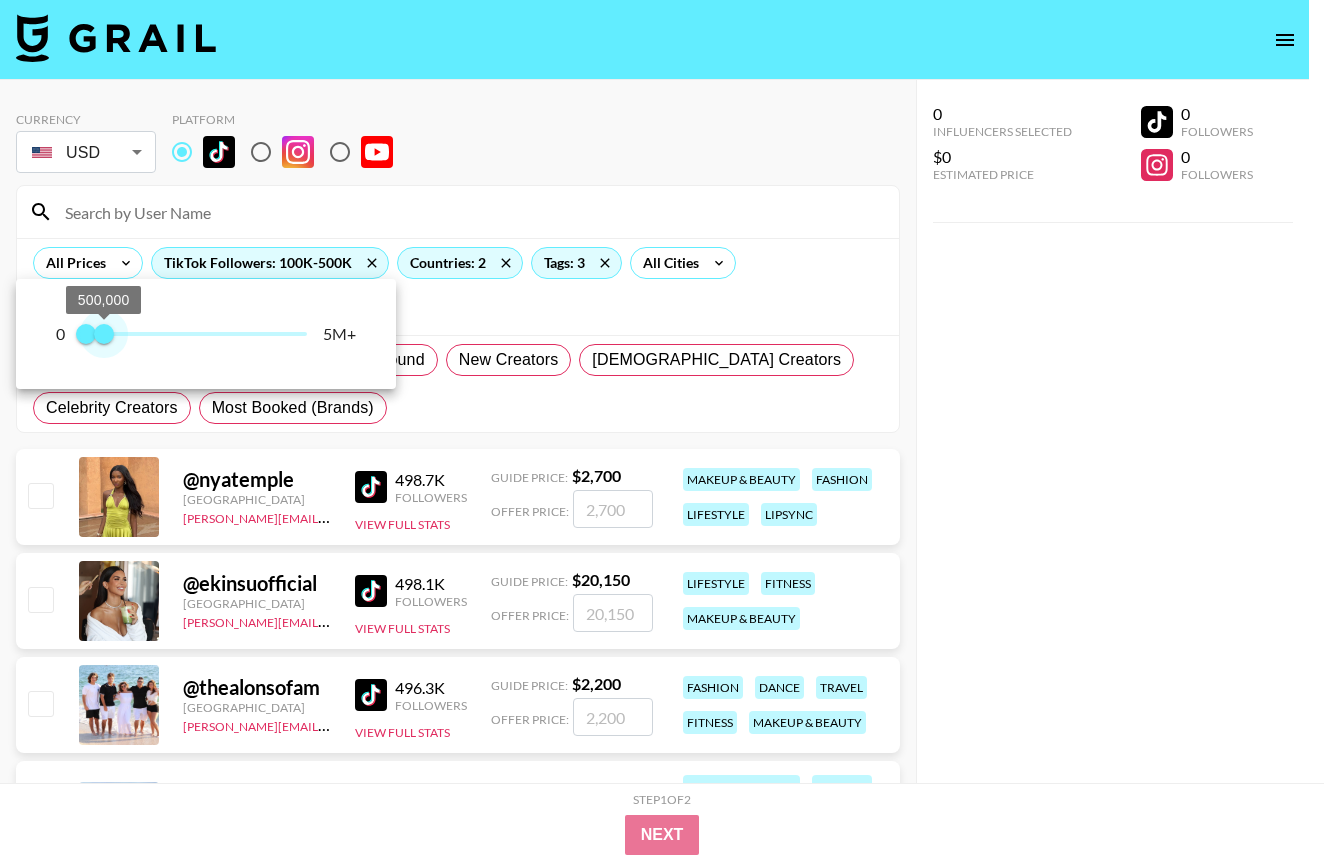 drag, startPoint x: 120, startPoint y: 336, endPoint x: 103, endPoint y: 340, distance: 17.464249 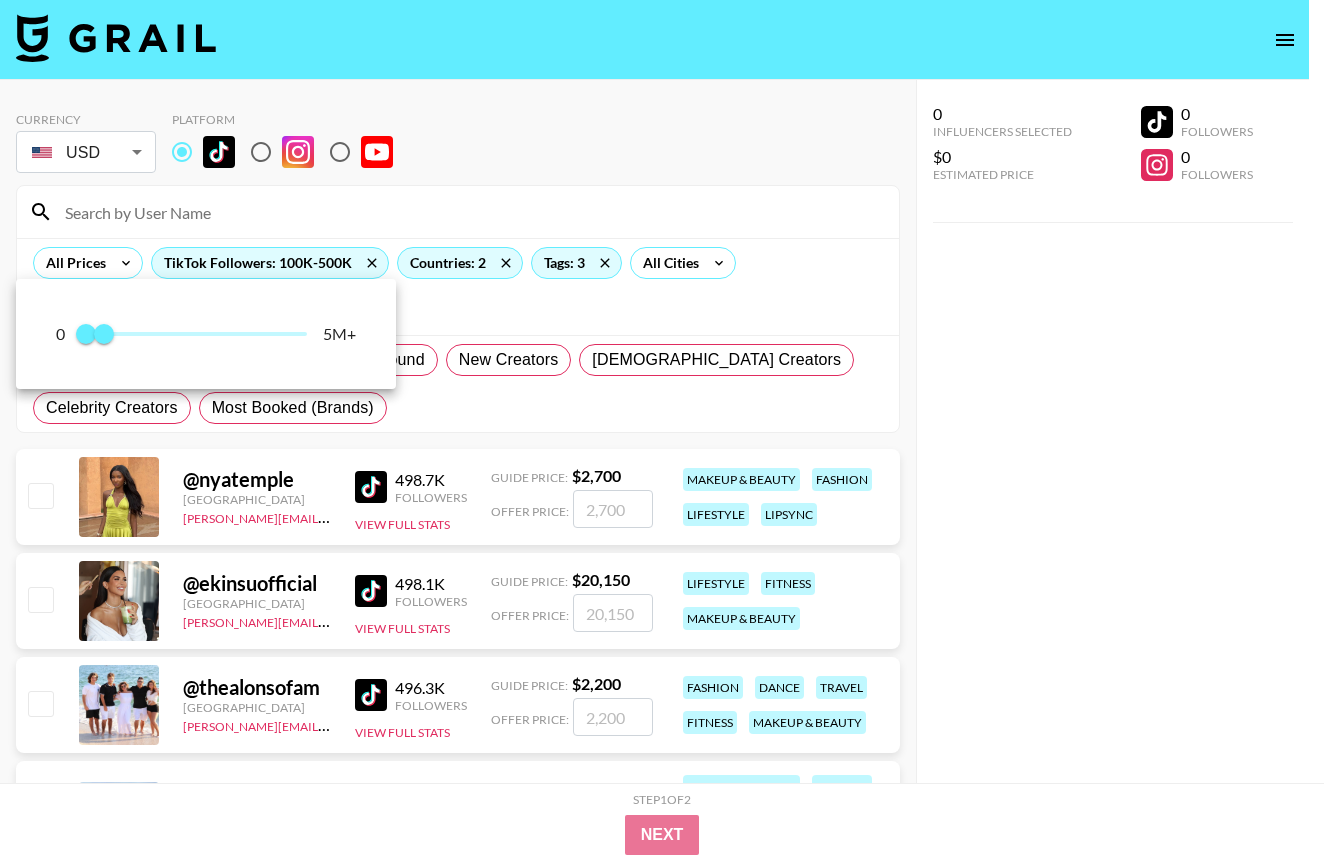 click at bounding box center (662, 431) 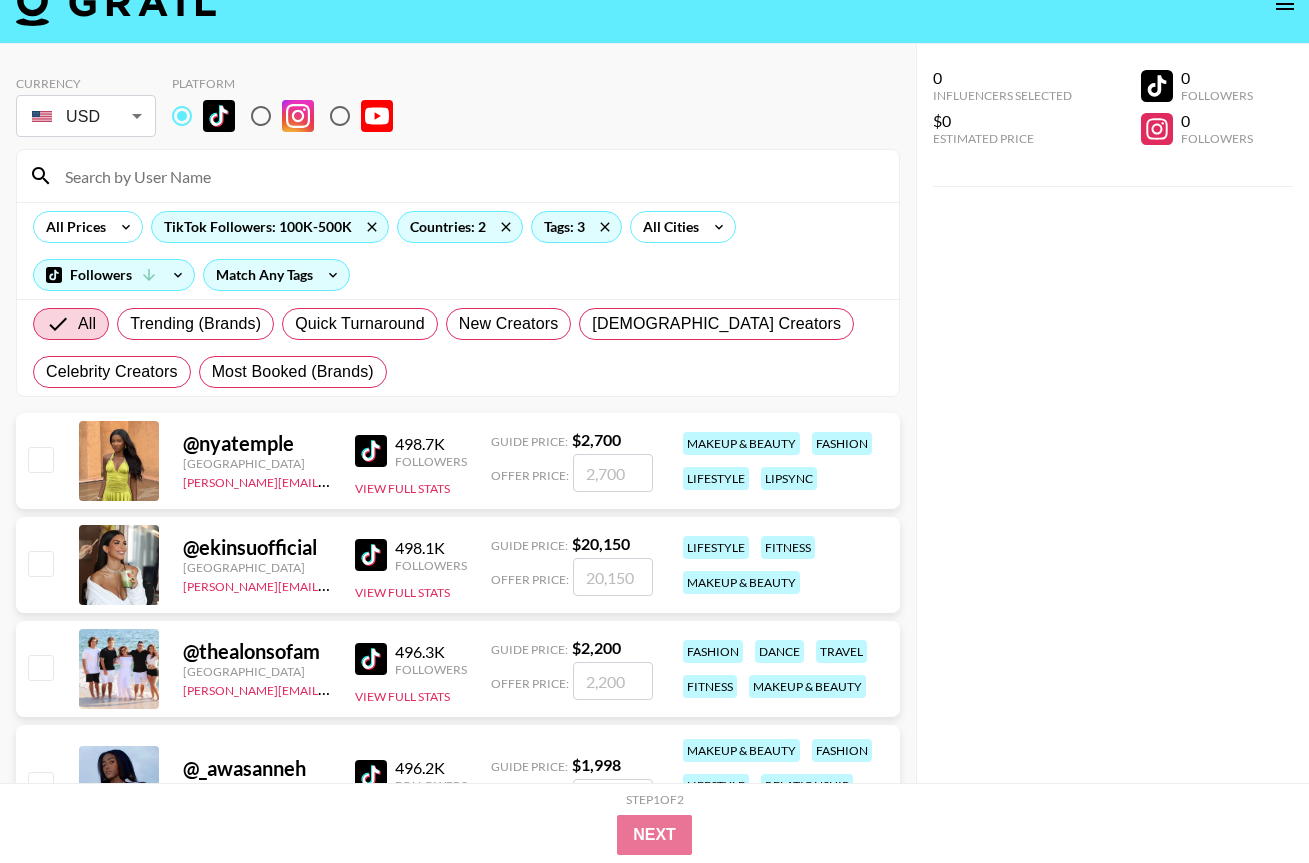 scroll, scrollTop: 0, scrollLeft: 0, axis: both 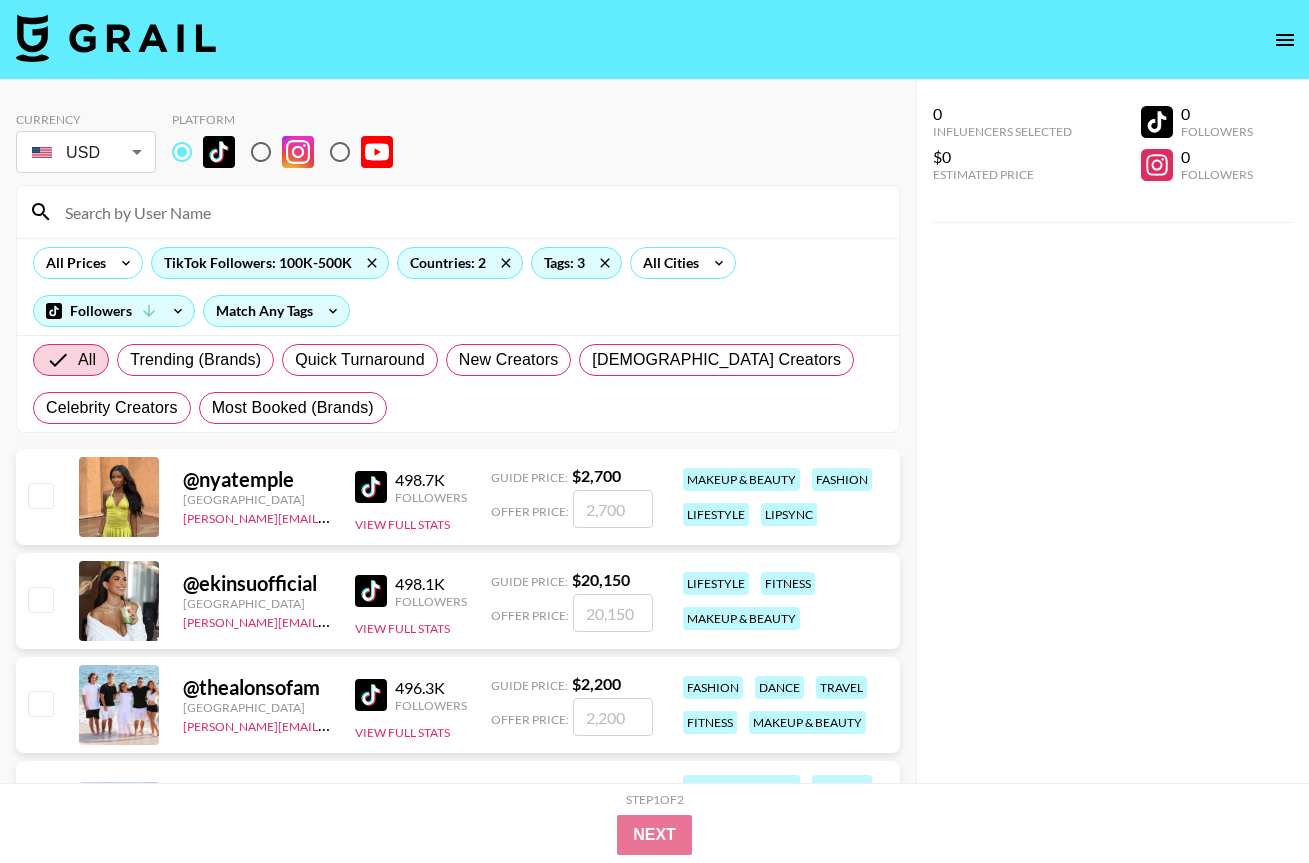 click at bounding box center (470, 212) 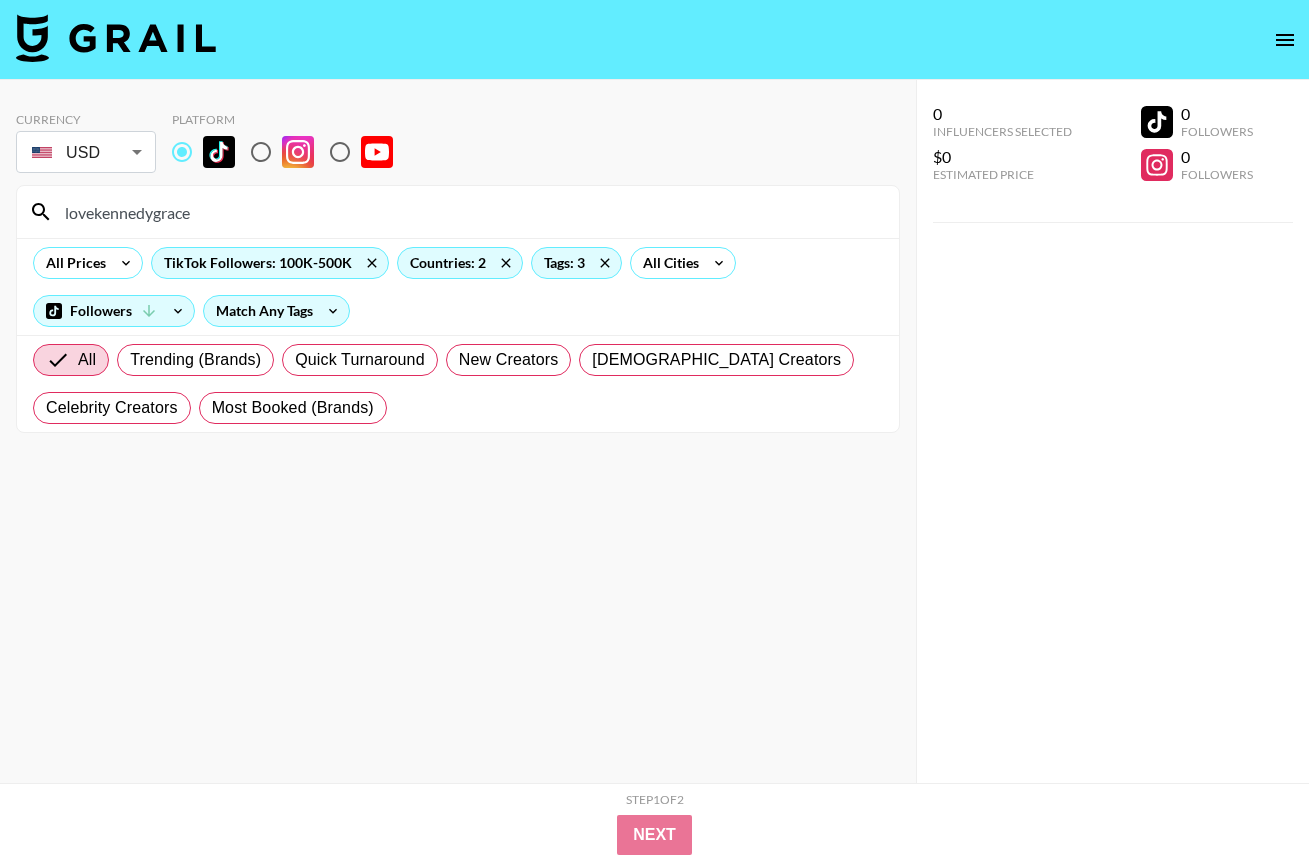 click on "Currency USD USD ​ Platform lovekennedygrace All Prices TikTok Followers: 100K-500K Countries: 2 Tags: 3 All Cities Followers Match Any Tags All Trending (Brands) Quick Turnaround New Creators [DEMOGRAPHIC_DATA] Creators Celebrity Creators Most Booked (Brands)" at bounding box center [458, 447] 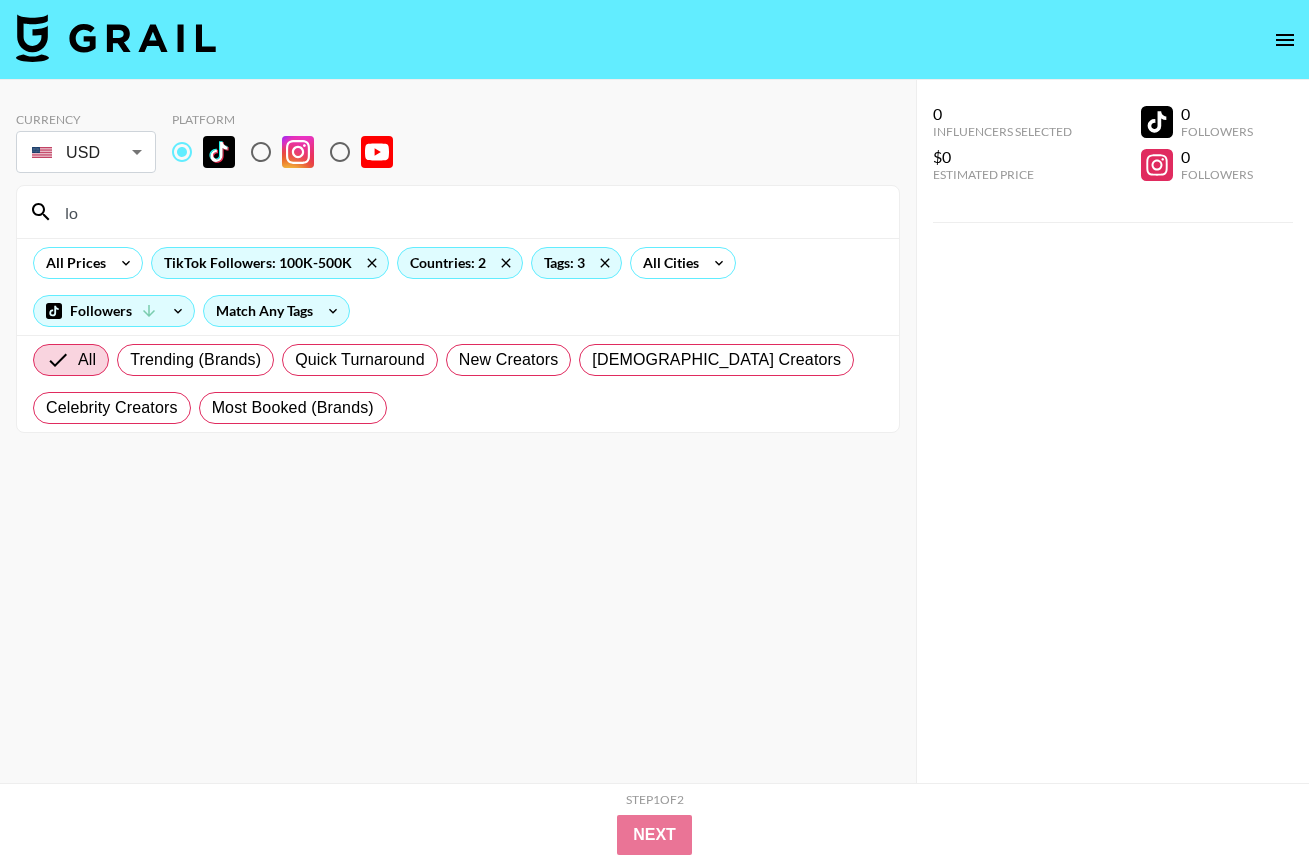 type on "l" 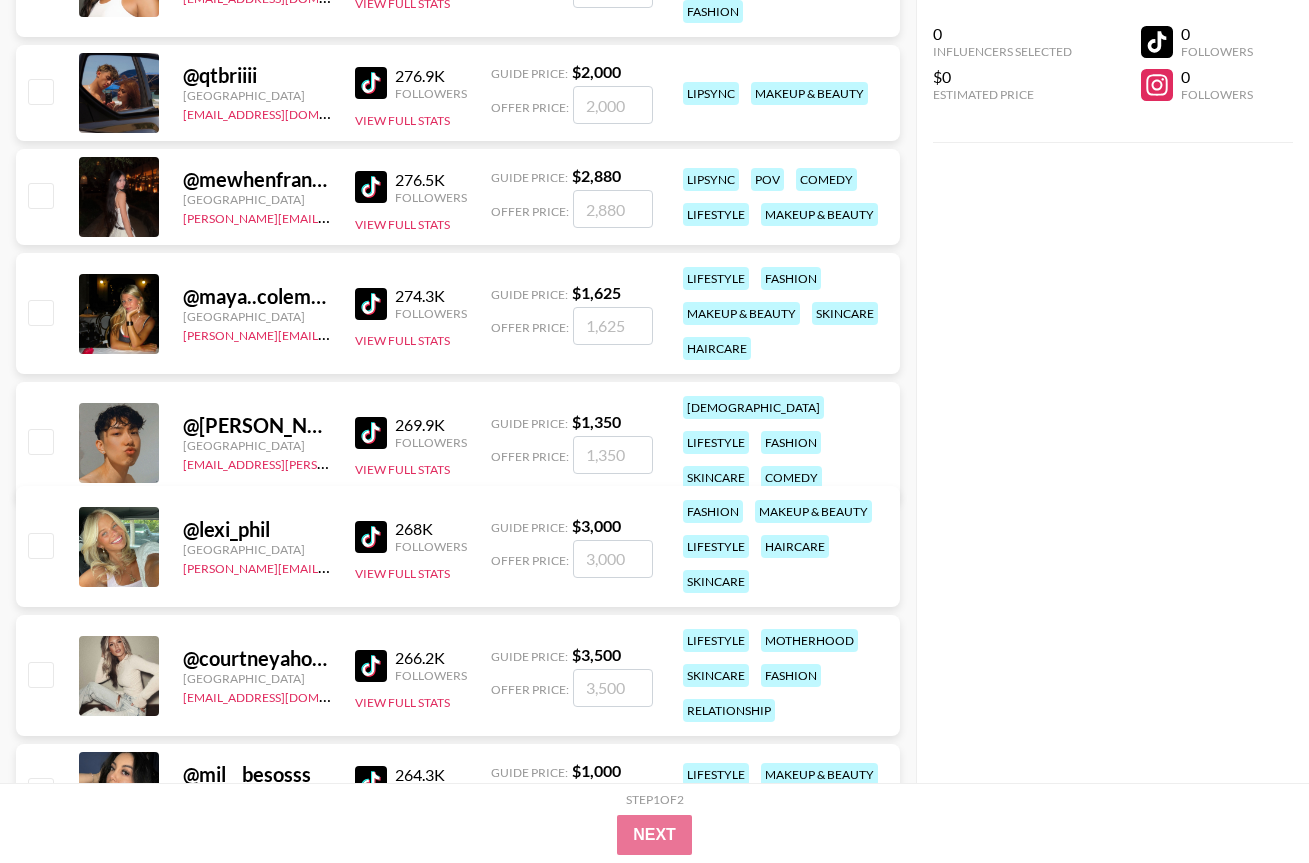 scroll, scrollTop: 18748, scrollLeft: 0, axis: vertical 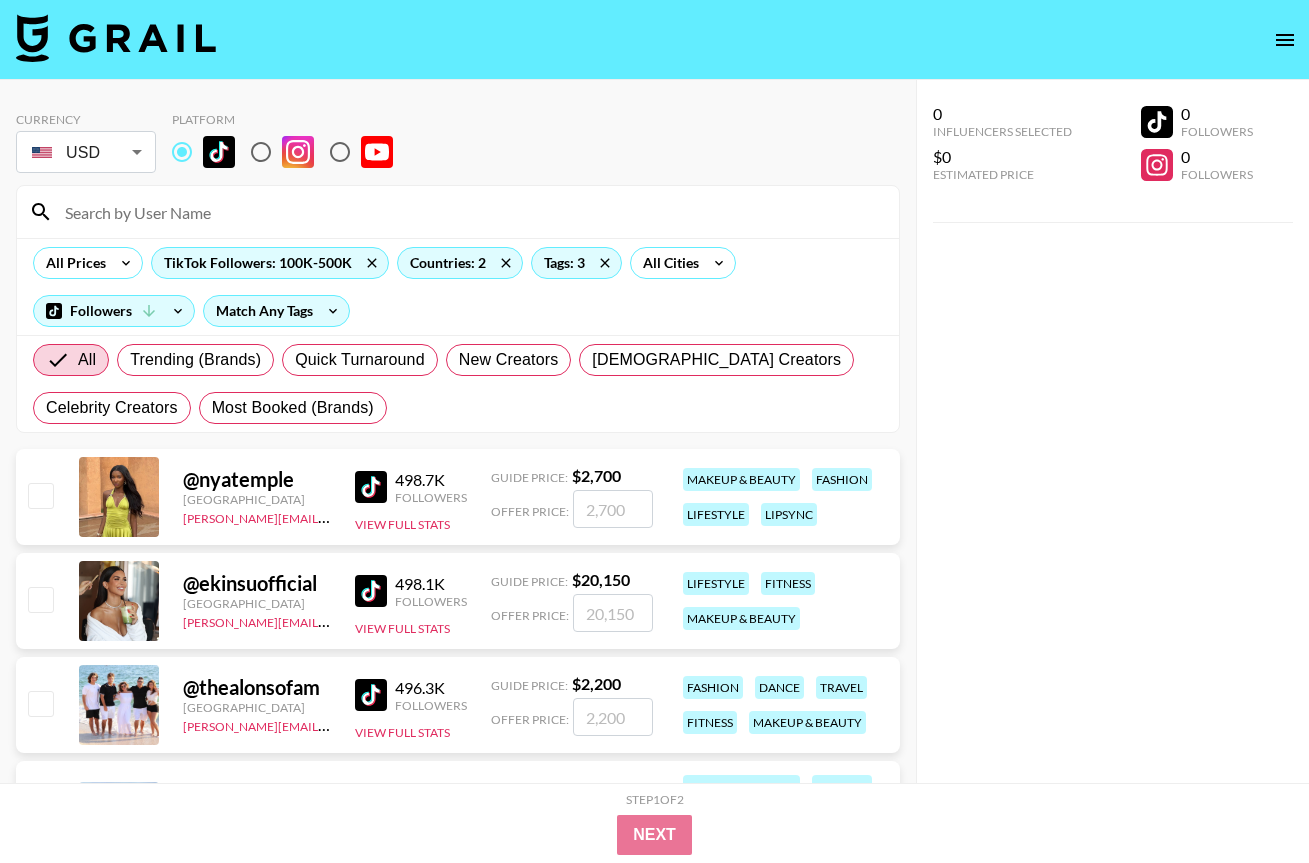 click at bounding box center (470, 212) 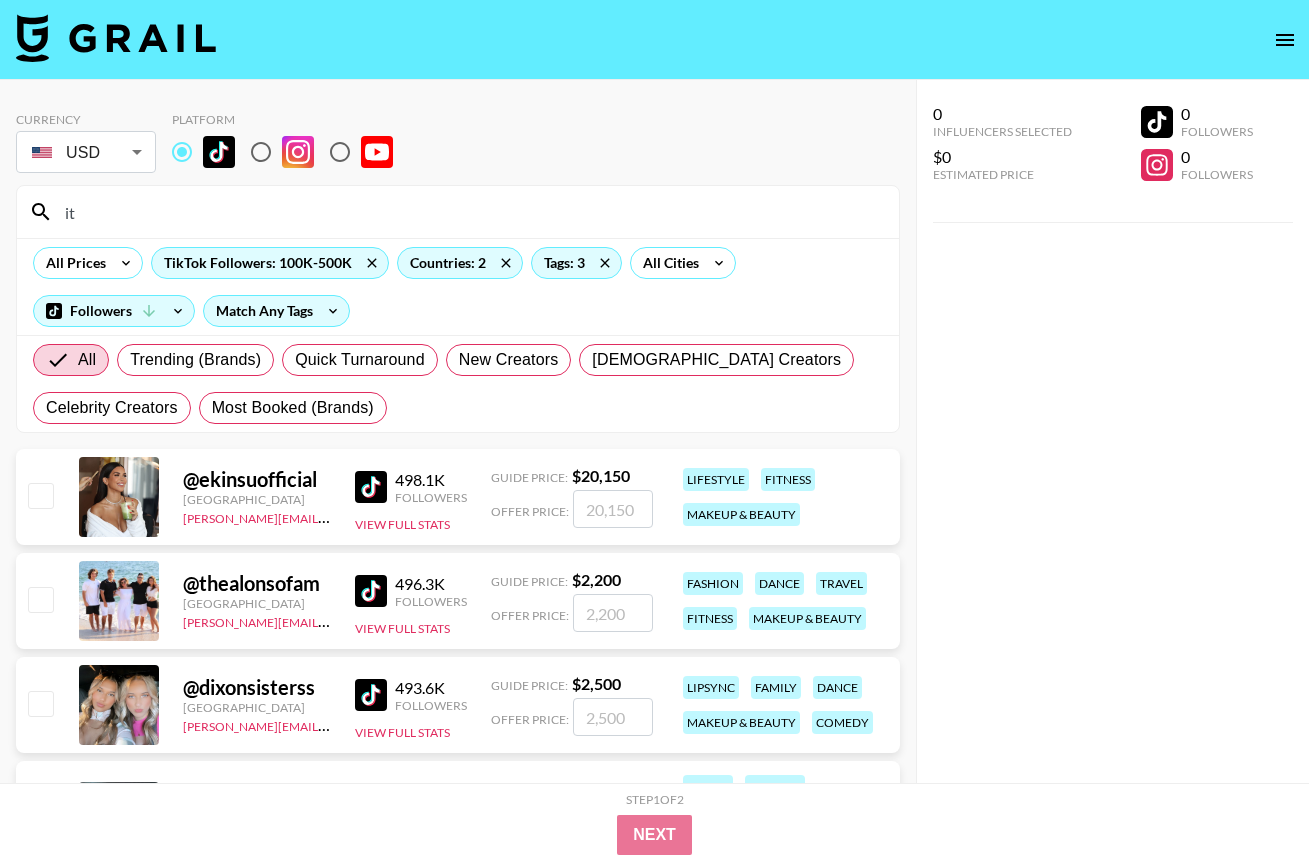 type on "i" 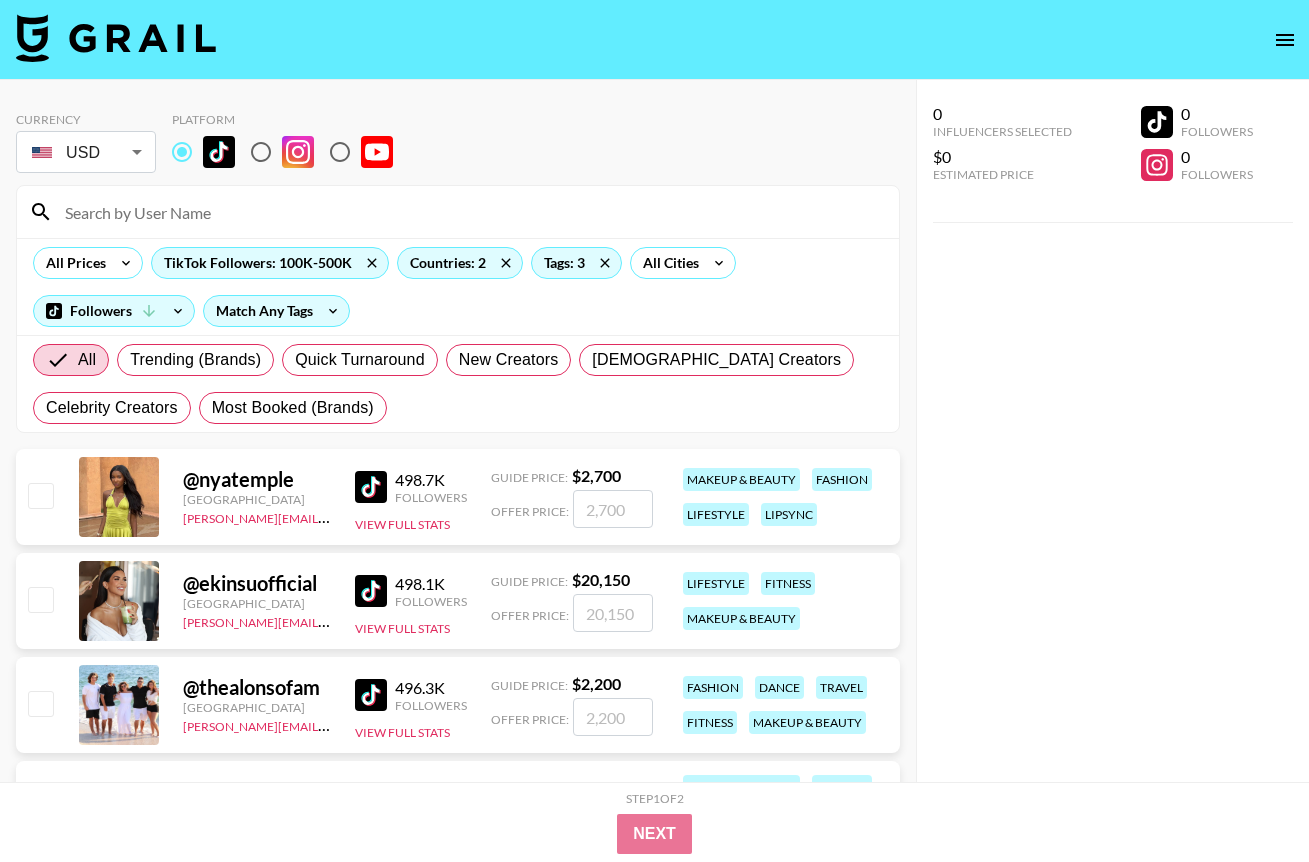 paste on "tillyjoannn" 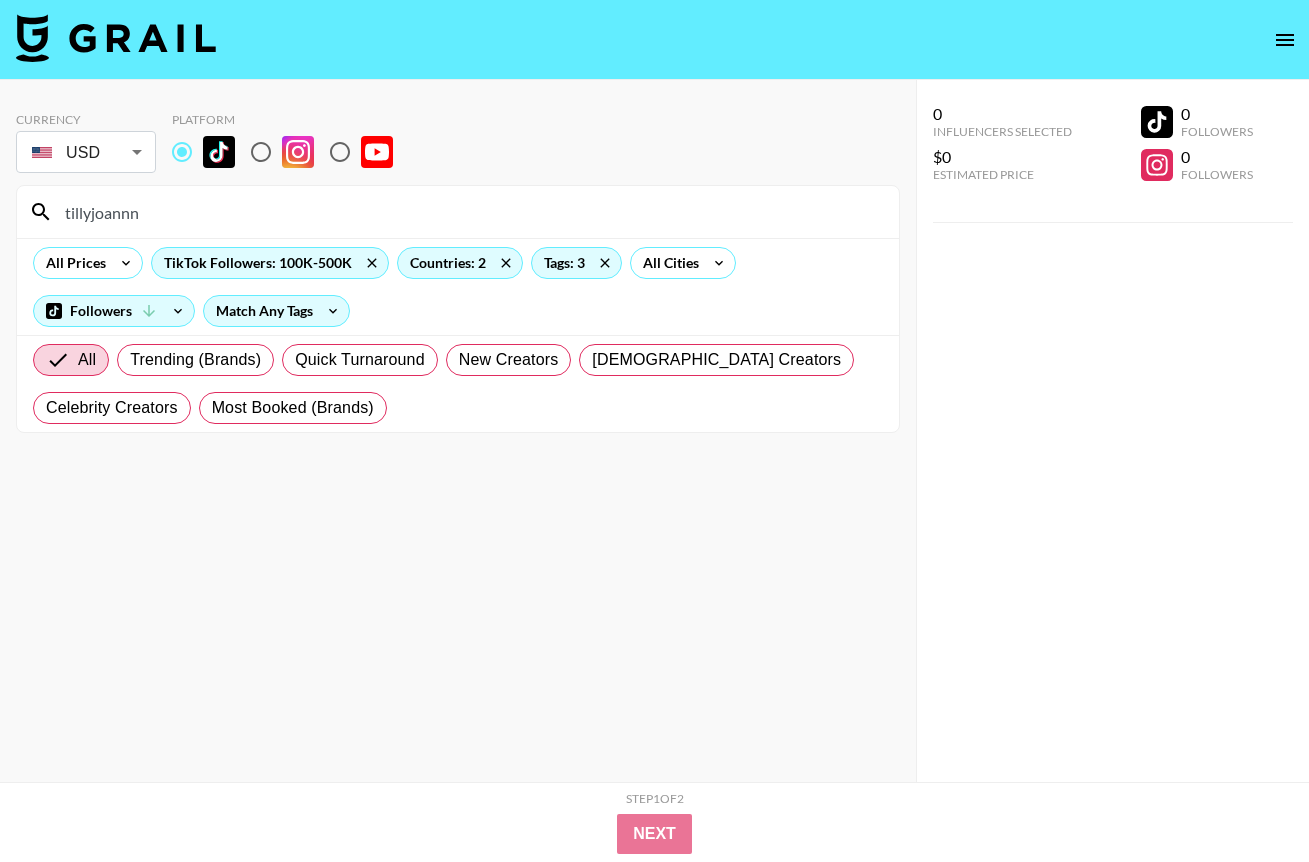click on "tillyjoannn" at bounding box center [470, 212] 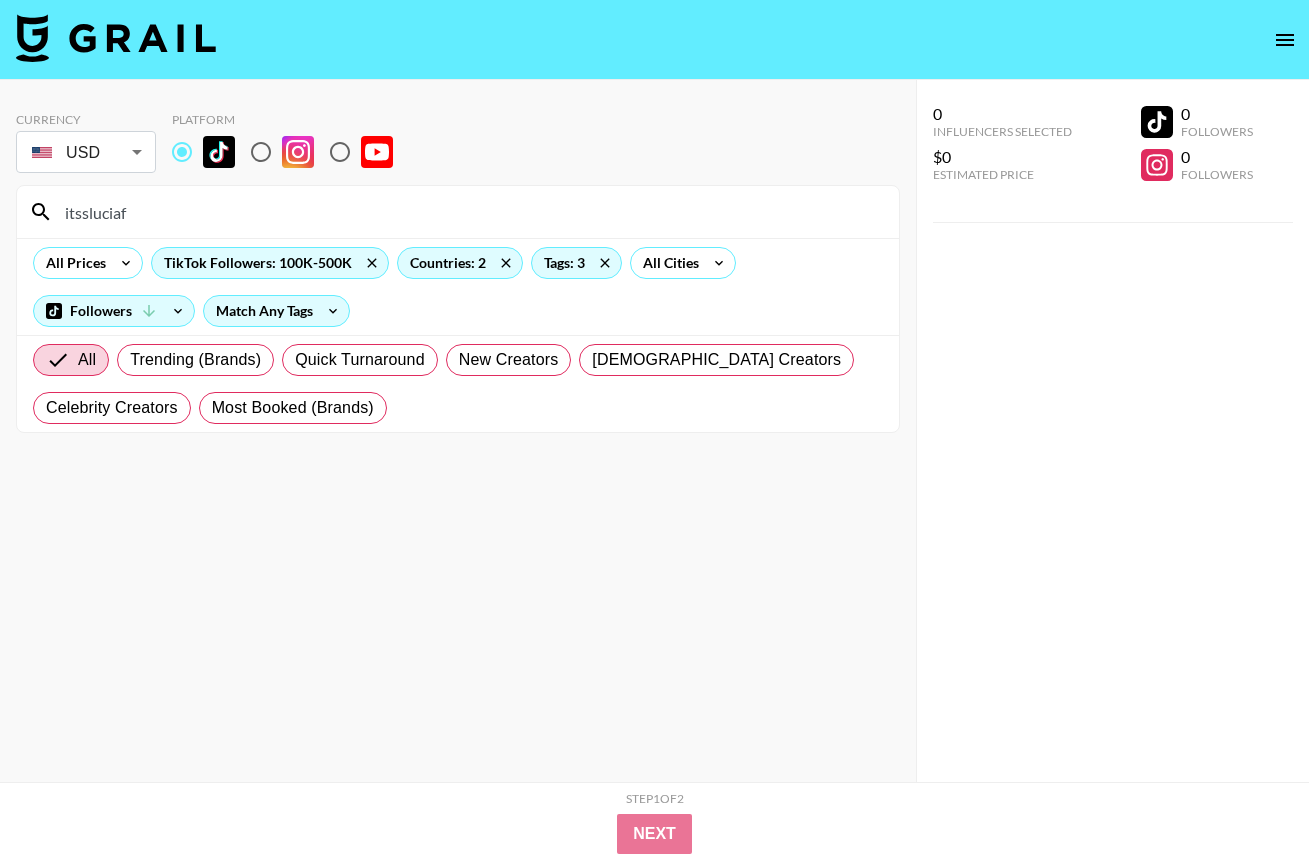 click on "Currency USD USD ​ Platform itssluciaf All Prices TikTok Followers: 100K-500K Countries: 2 Tags: 3 All Cities Followers Match Any Tags All Trending (Brands) Quick Turnaround New Creators [DEMOGRAPHIC_DATA] Creators Celebrity Creators Most Booked (Brands)" at bounding box center (458, 447) 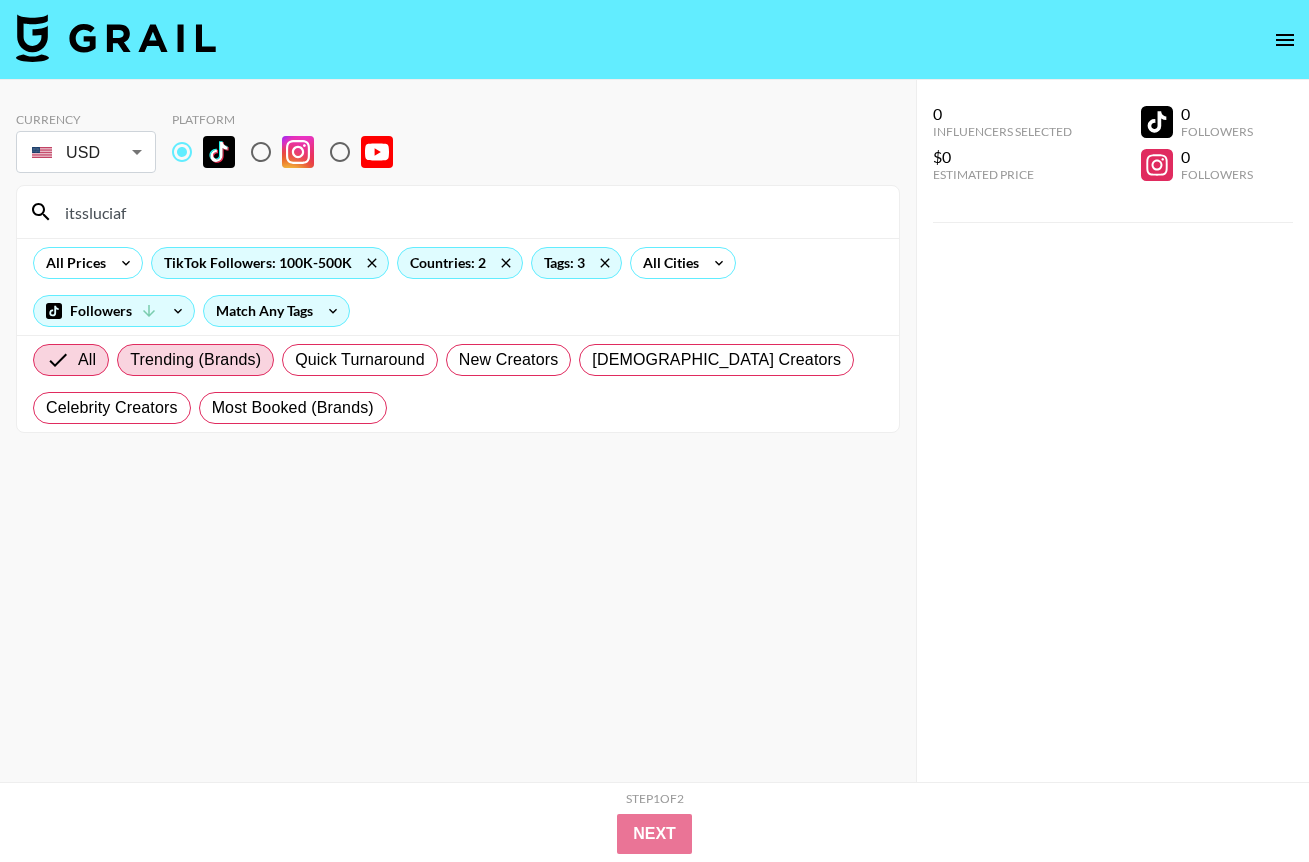 paste on "[PERSON_NAME]" 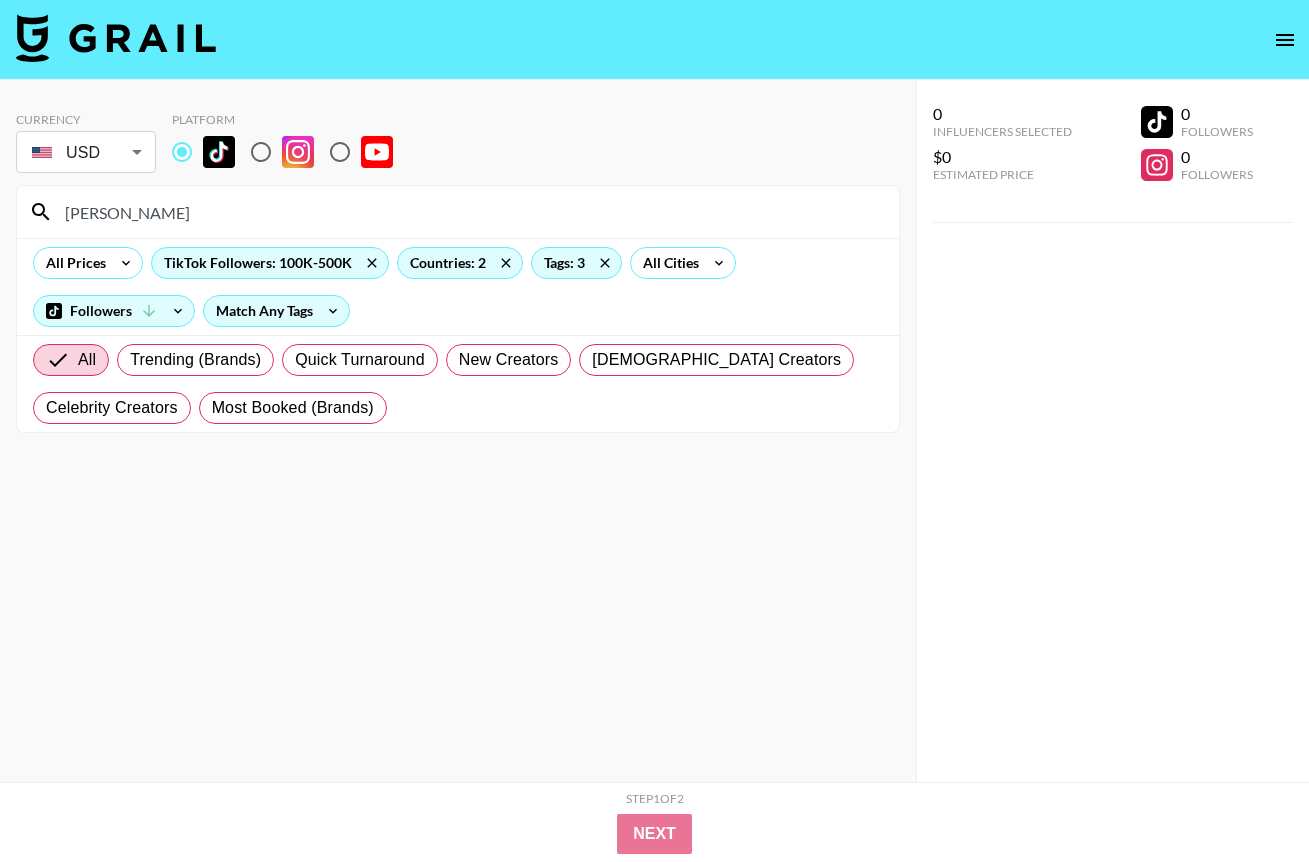 click on "Currency USD USD ​ Platform [DATE] All Prices TikTok Followers: 100K-500K Countries: 2 Tags: 3 All Cities Followers Match Any Tags All Trending (Brands) Quick Turnaround New Creators [DEMOGRAPHIC_DATA] Creators Celebrity Creators Most Booked (Brands)" at bounding box center [458, 447] 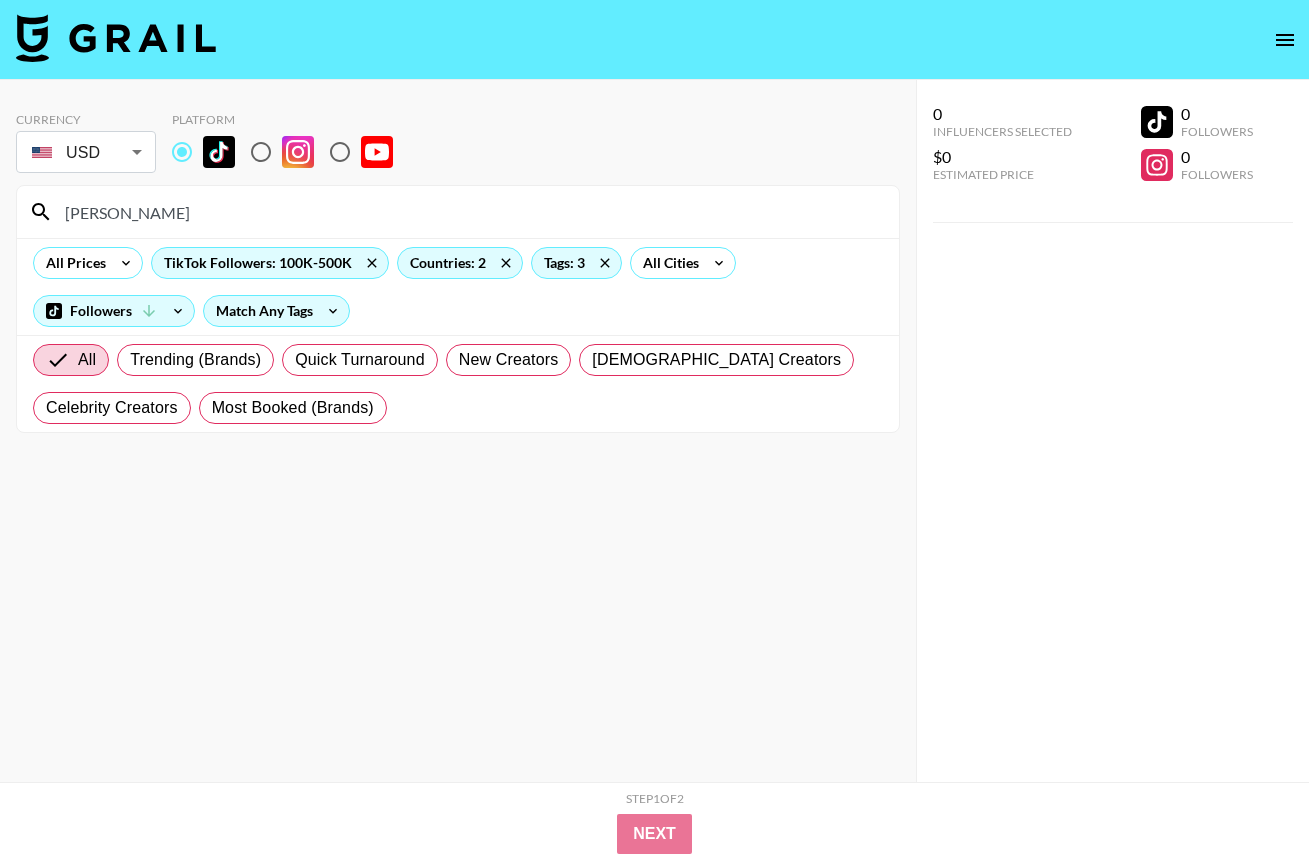 click on "[PERSON_NAME]" at bounding box center [470, 212] 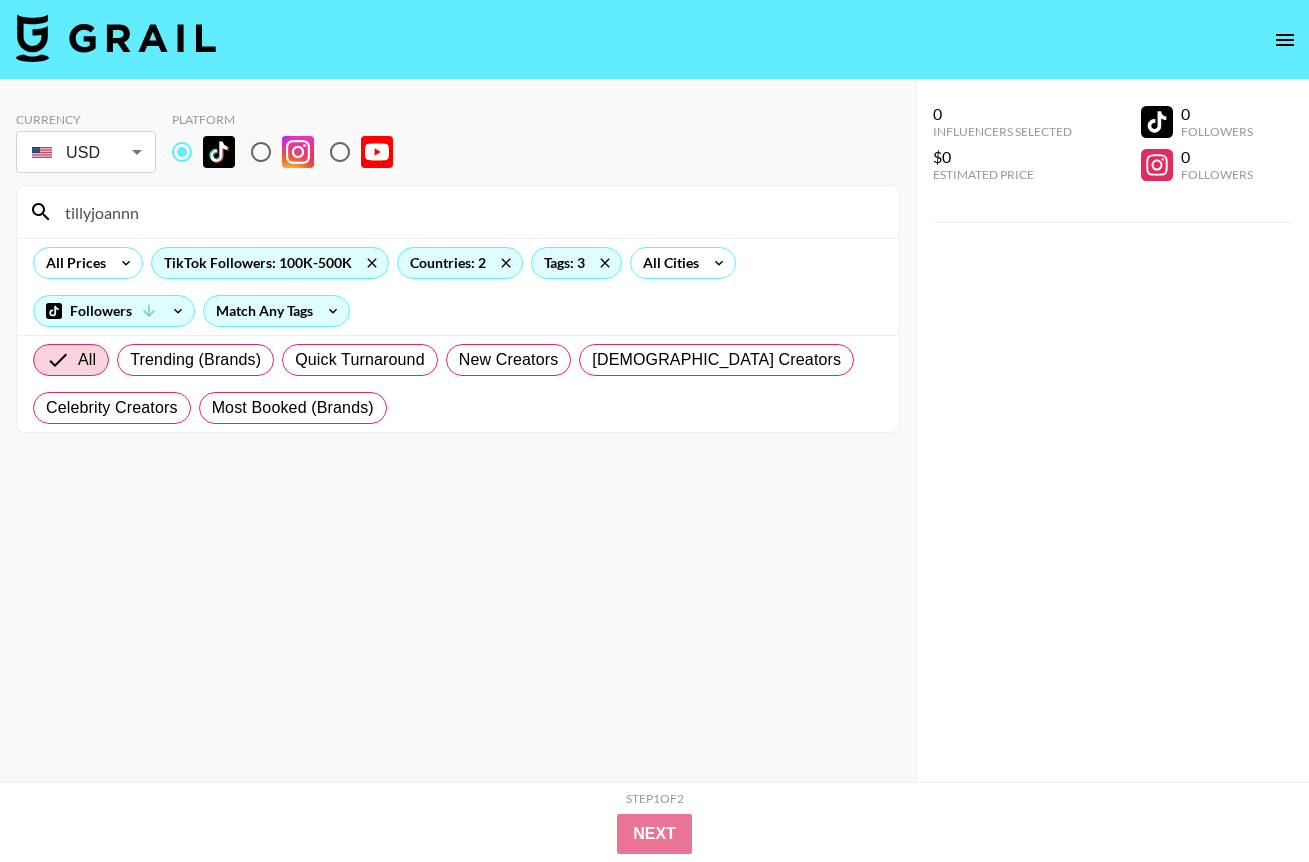 type on "tillyjoannn" 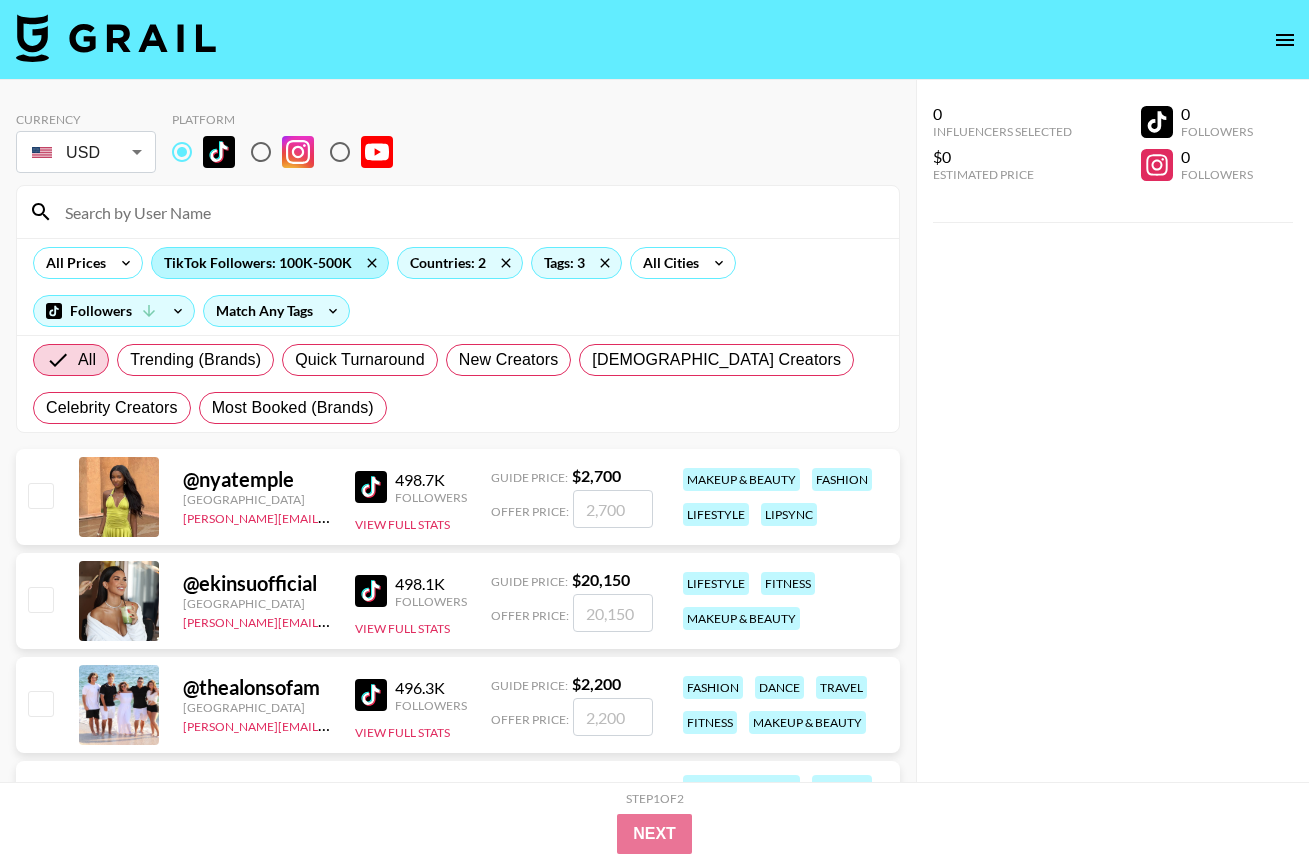 type 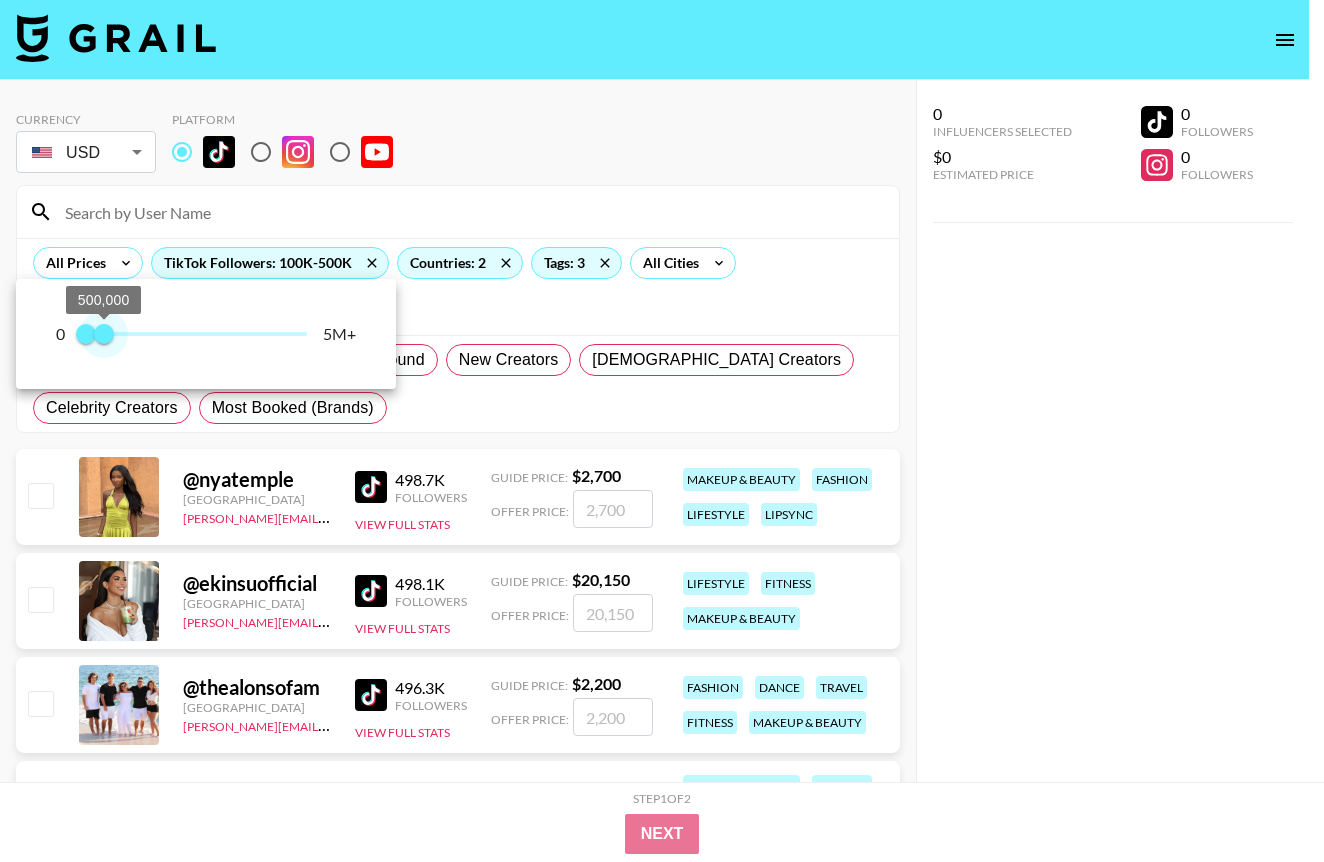 type on "600000" 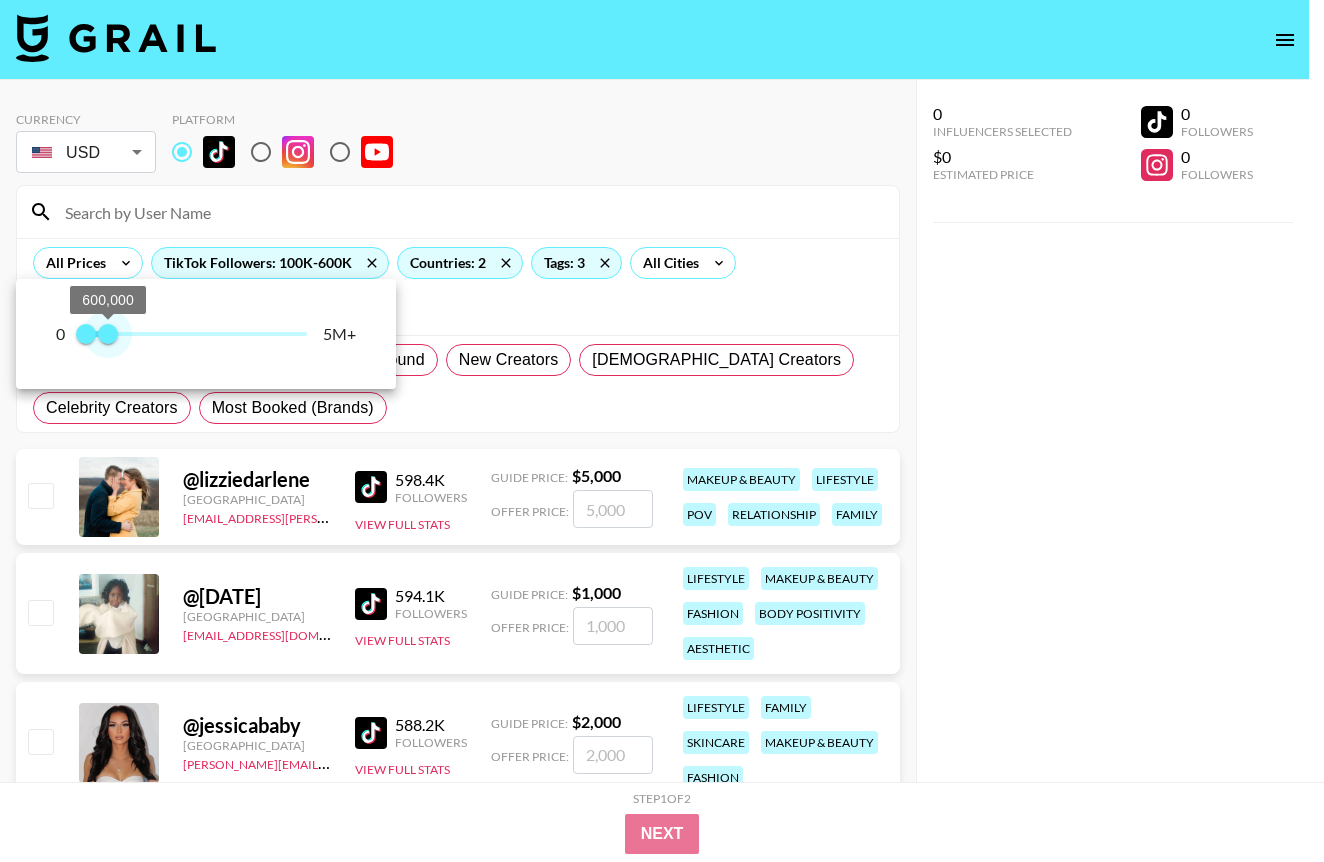 click on "600,000" at bounding box center (108, 334) 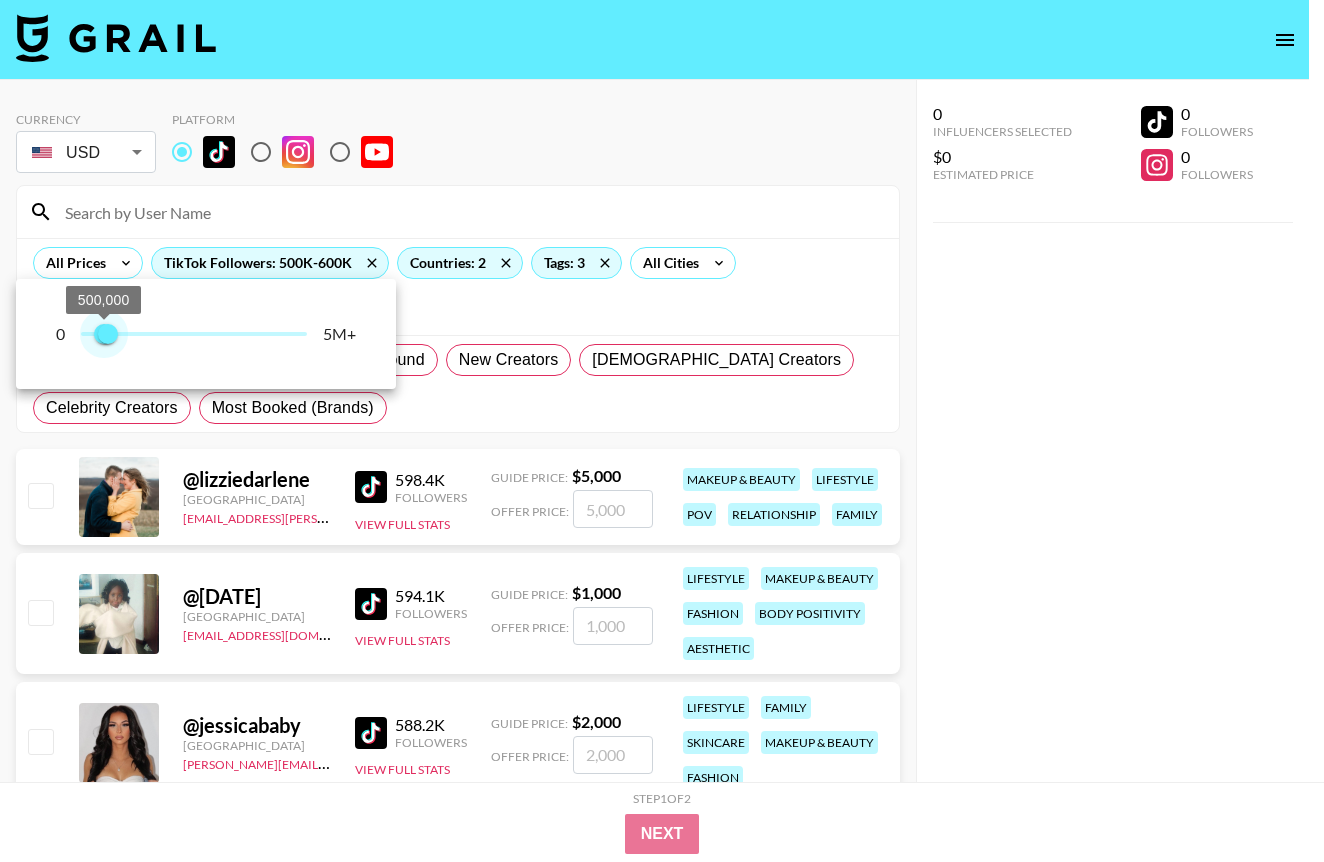 type on "500000" 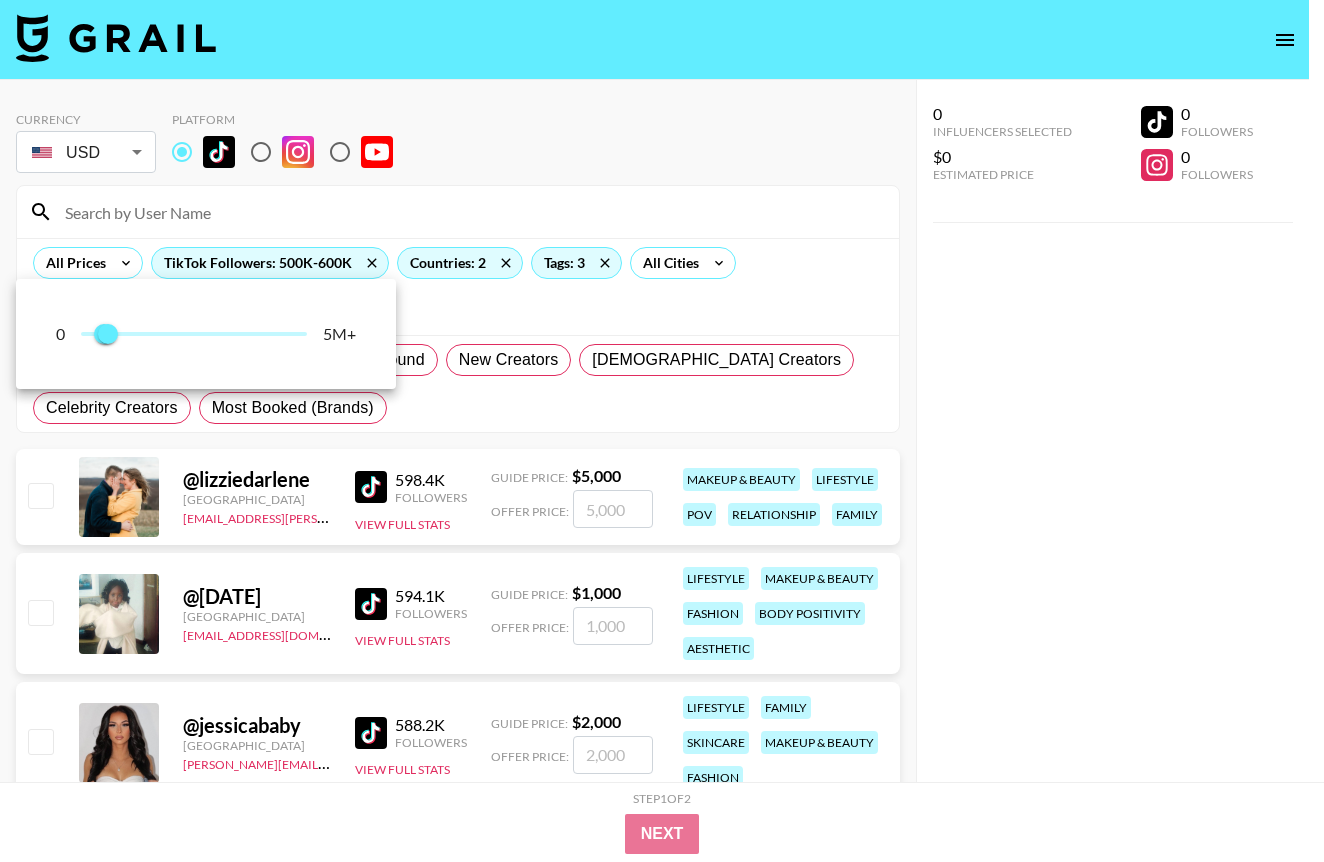 click at bounding box center [662, 431] 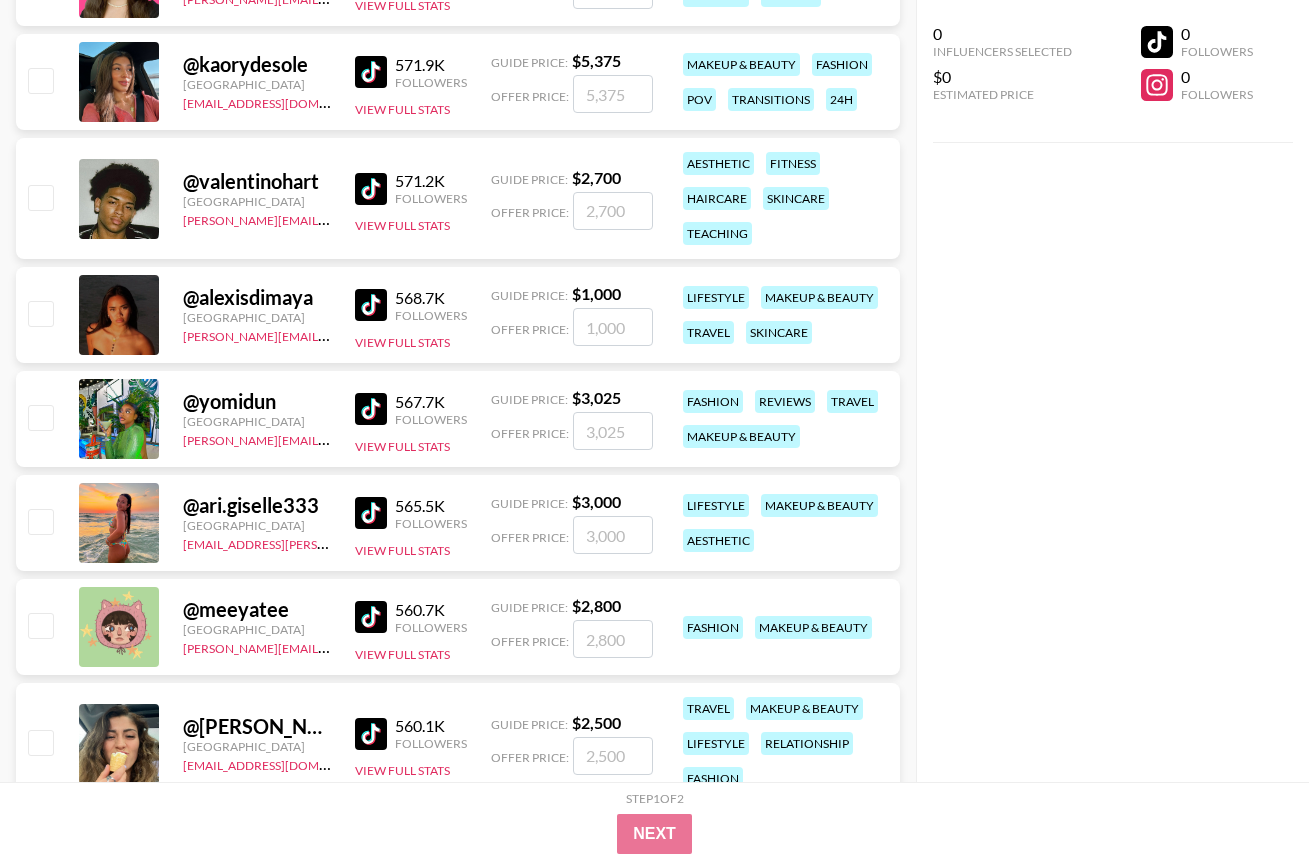 scroll, scrollTop: 0, scrollLeft: 0, axis: both 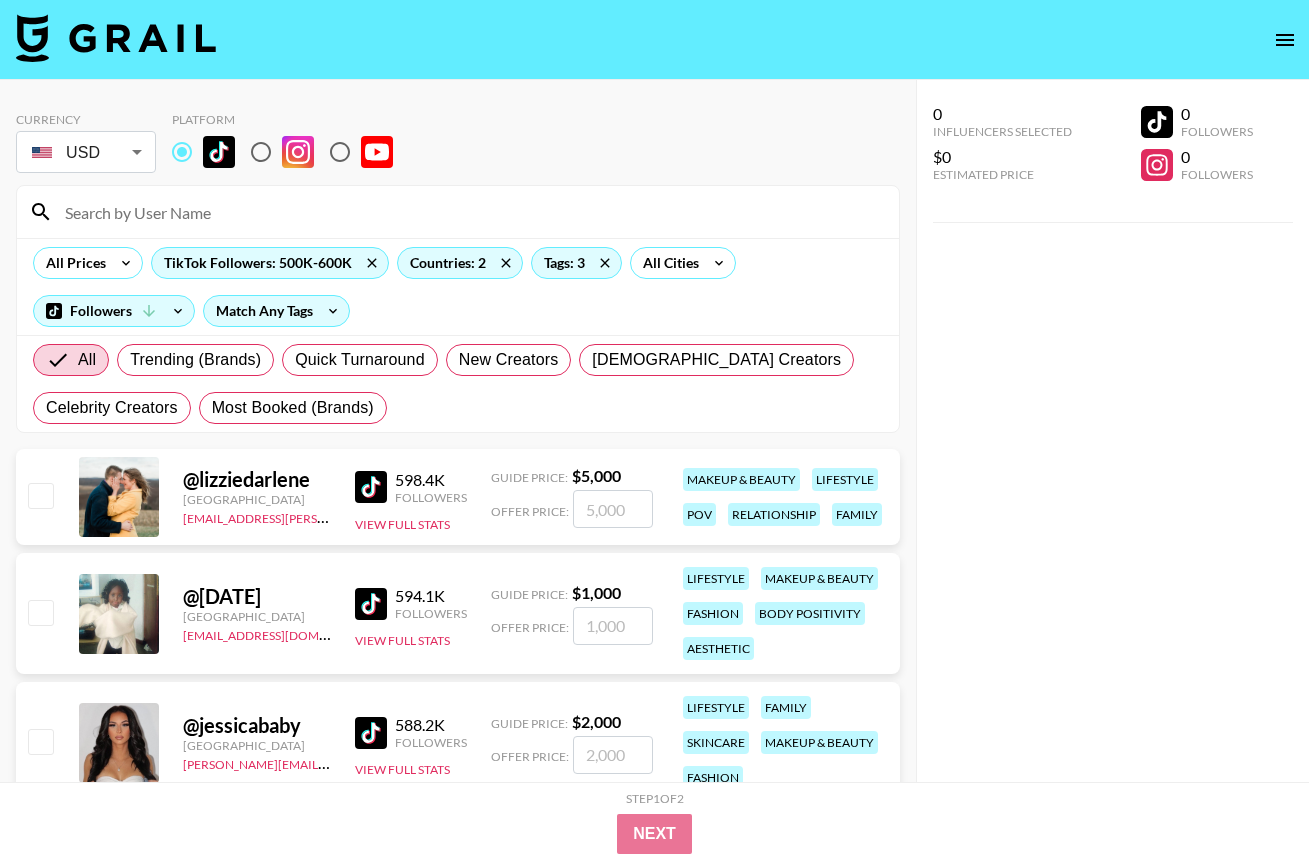 drag, startPoint x: 70, startPoint y: 206, endPoint x: 110, endPoint y: 210, distance: 40.1995 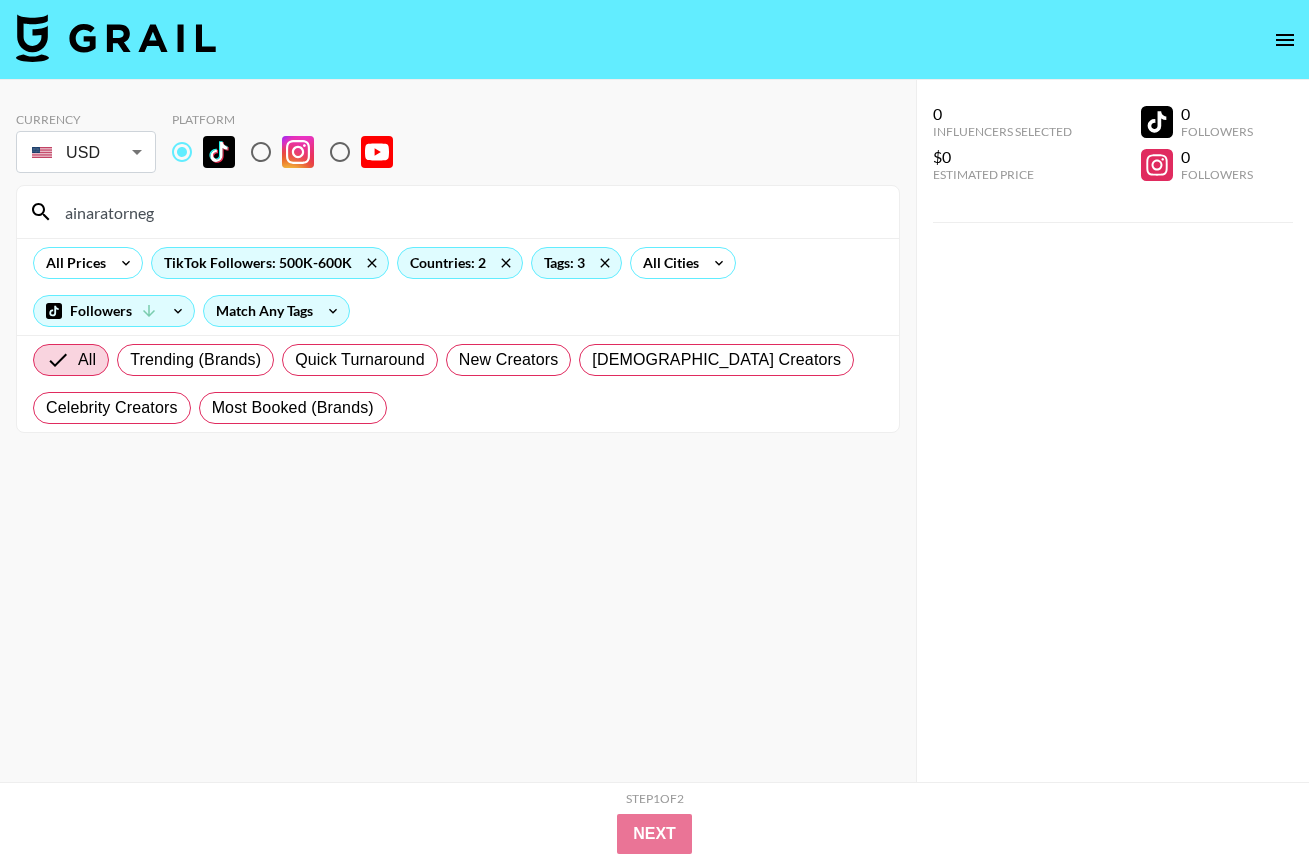 drag, startPoint x: 182, startPoint y: 217, endPoint x: 16, endPoint y: 216, distance: 166.003 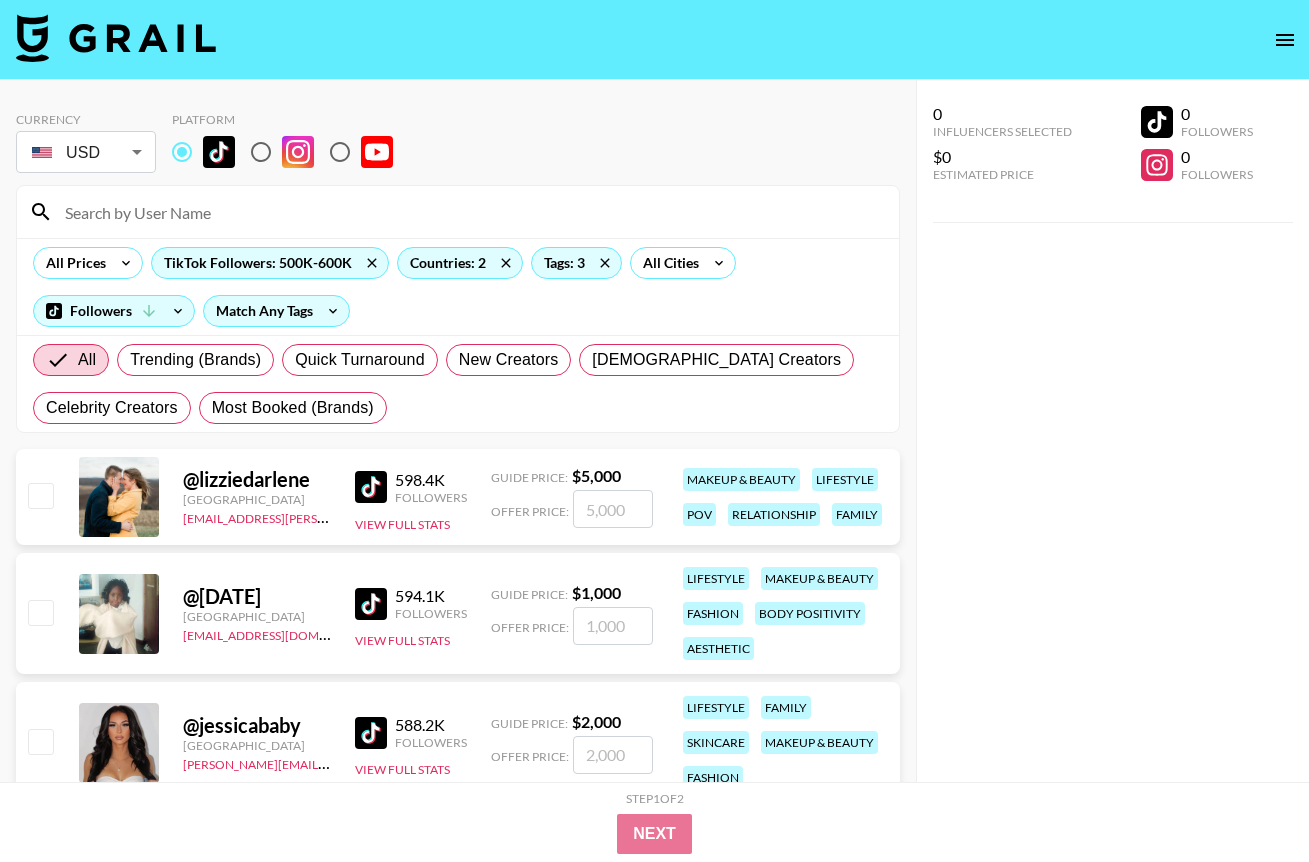 paste on "juuujubee" 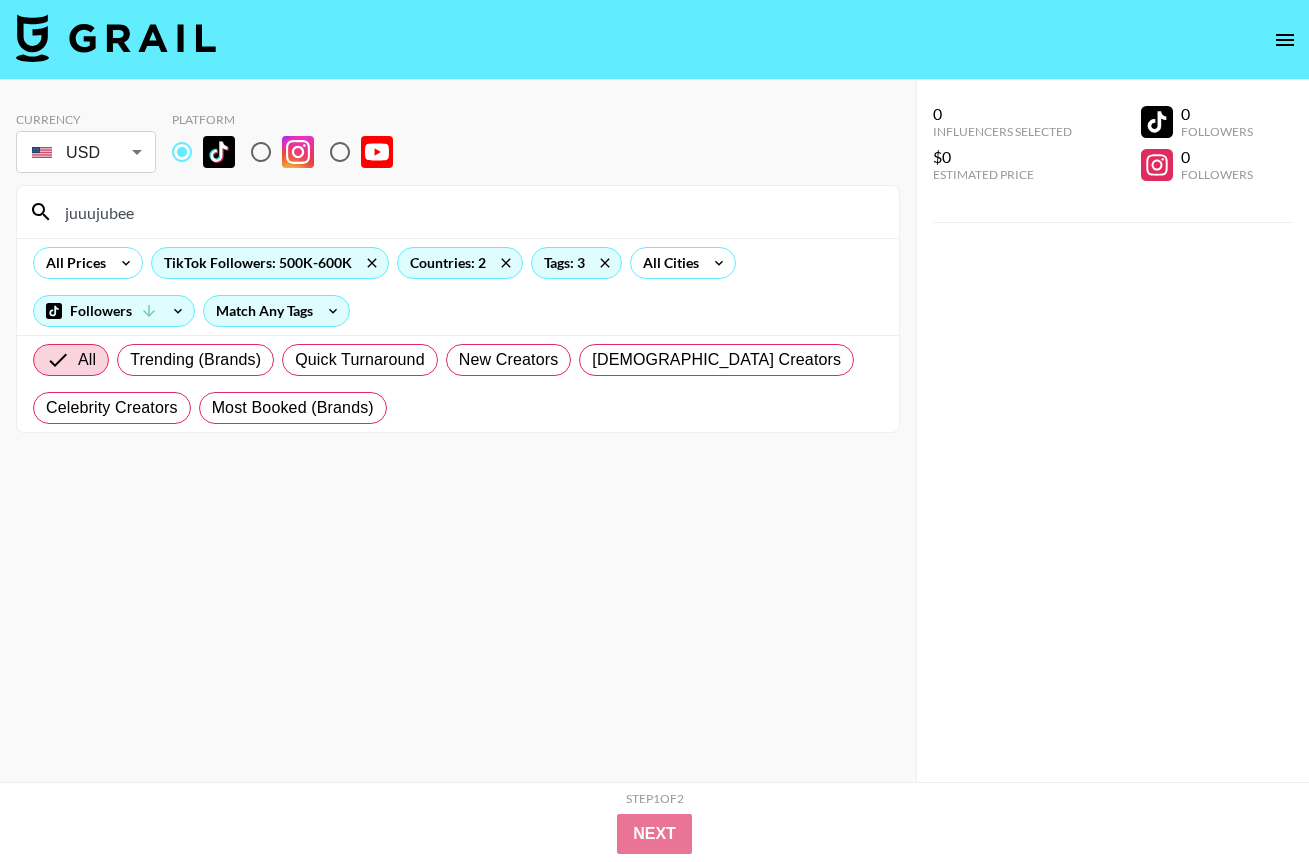 drag, startPoint x: 175, startPoint y: 211, endPoint x: -35, endPoint y: 215, distance: 210.03809 